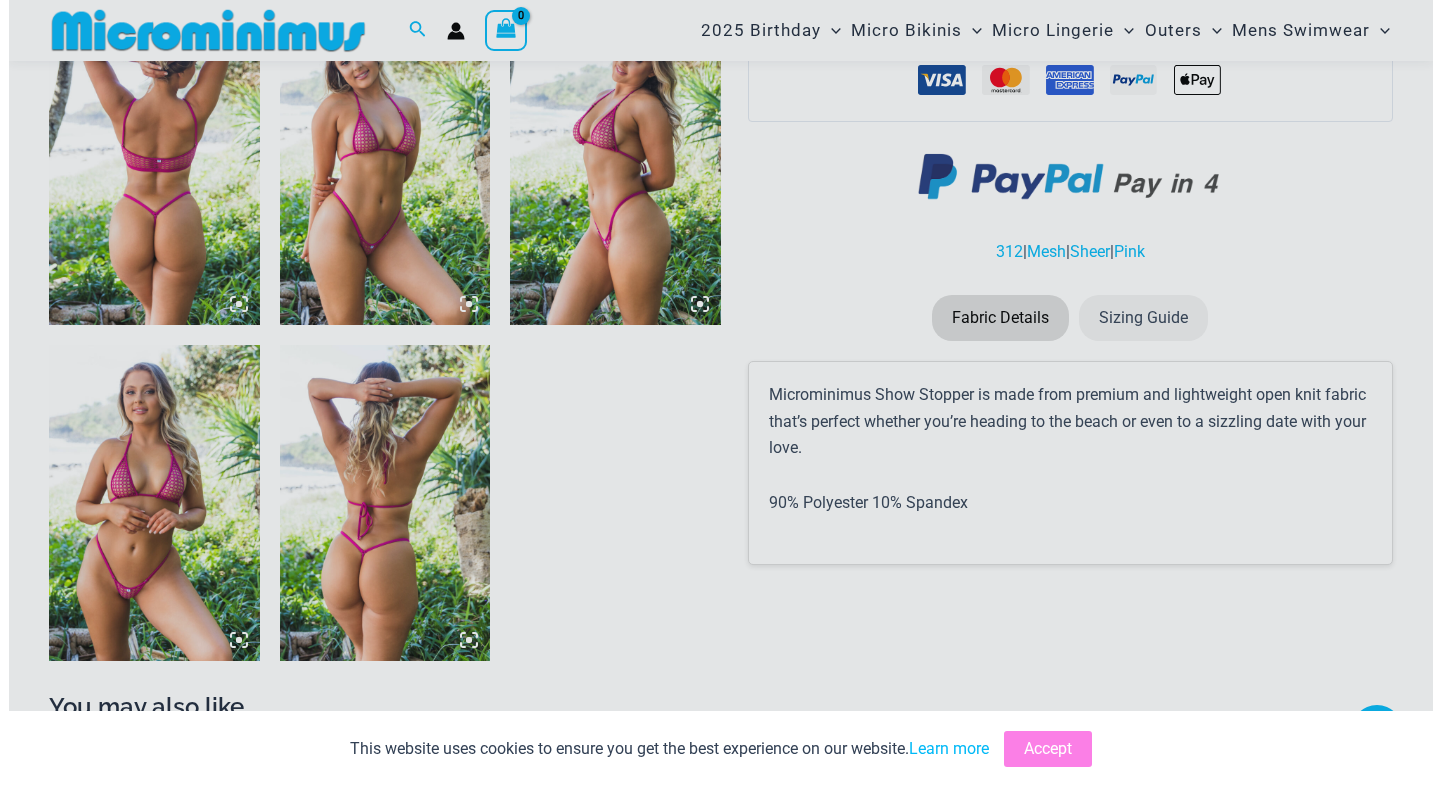 scroll, scrollTop: 1118, scrollLeft: 0, axis: vertical 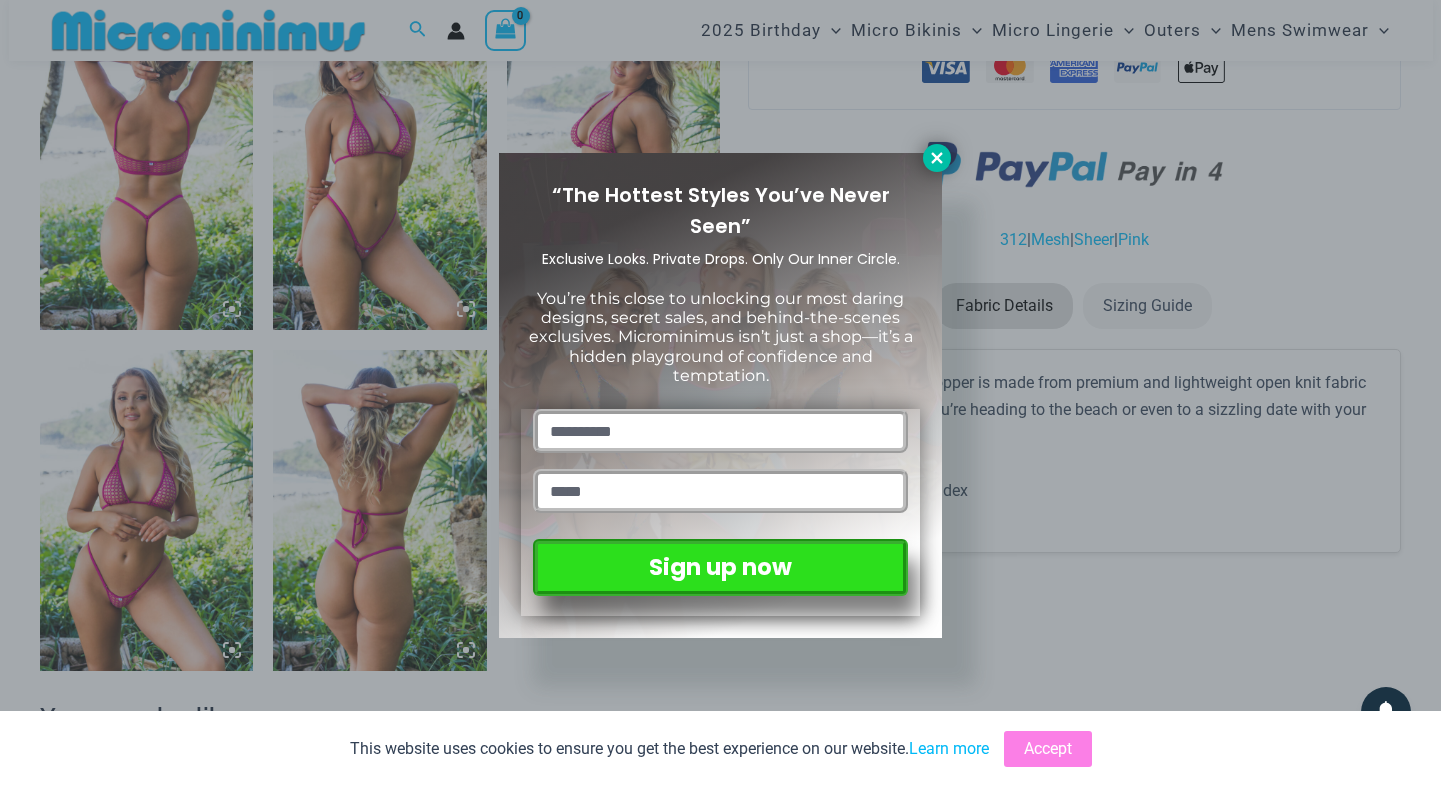 click 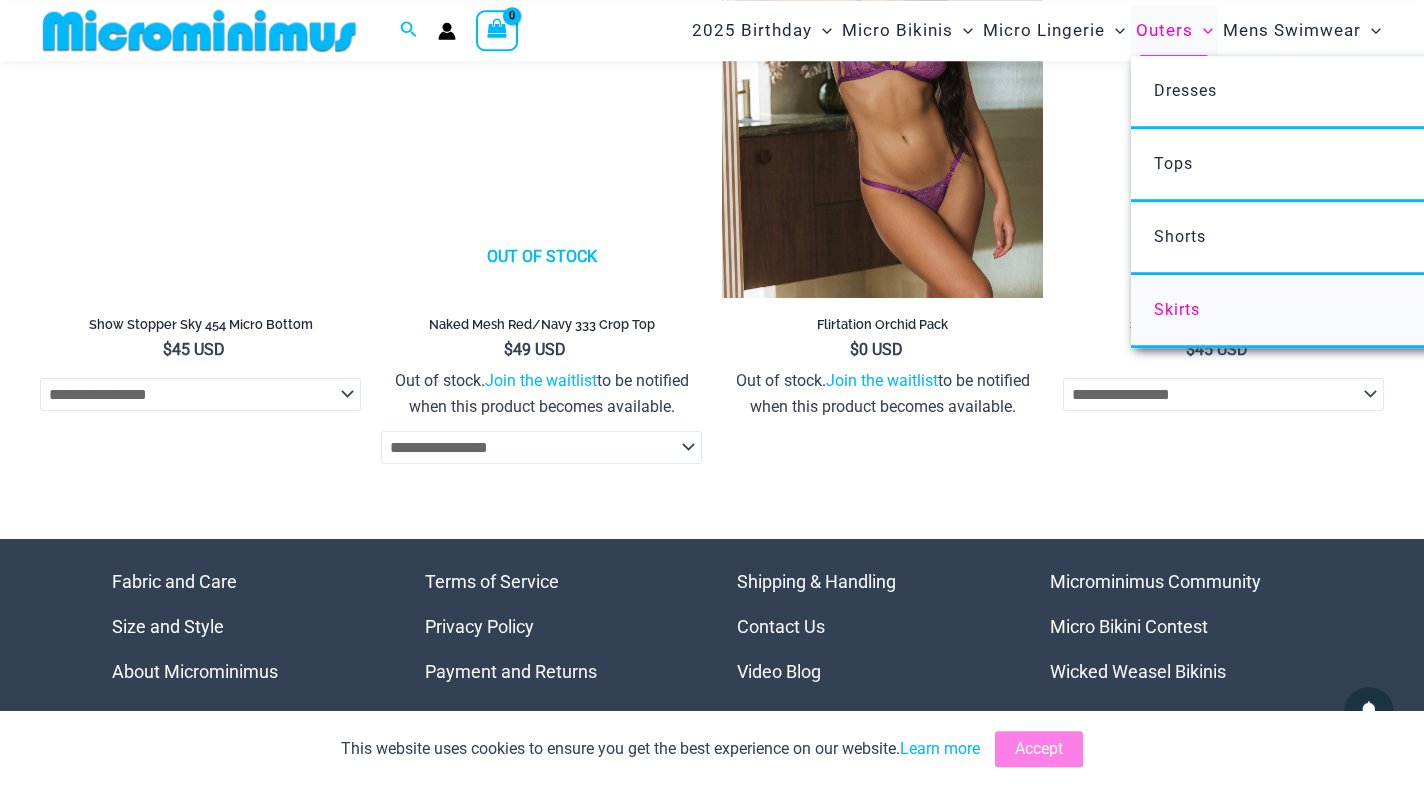 scroll, scrollTop: 6716, scrollLeft: 0, axis: vertical 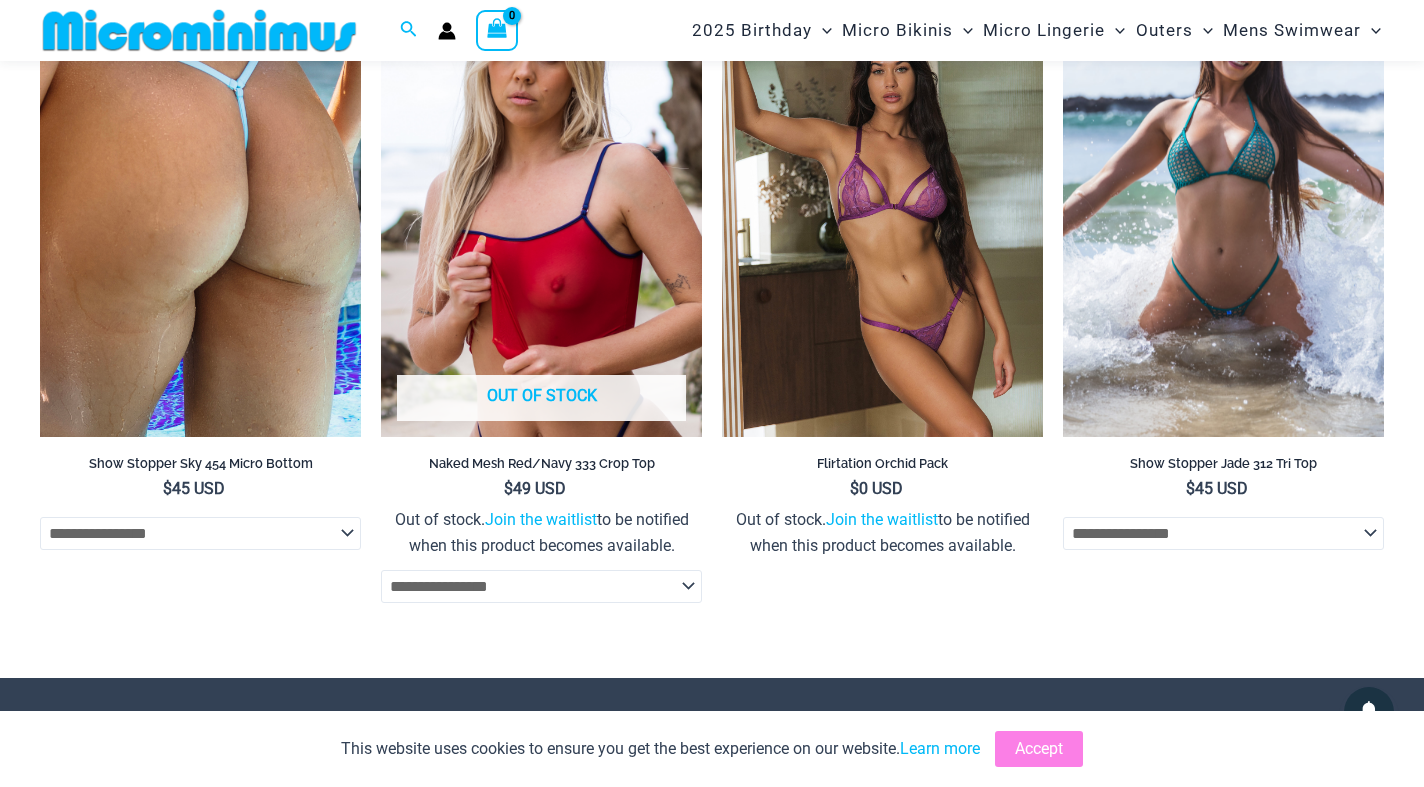 click at bounding box center [1223, 197] 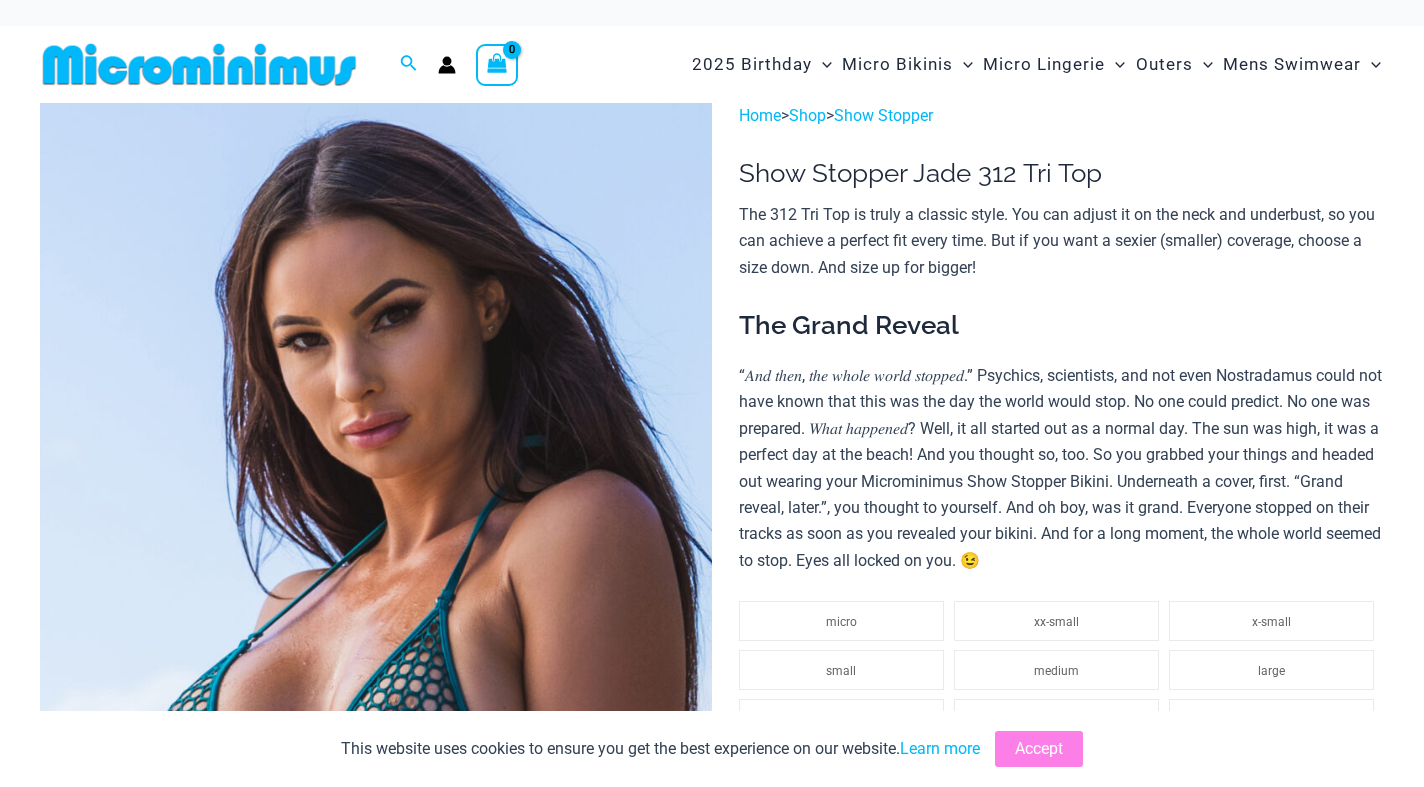 scroll, scrollTop: 0, scrollLeft: 0, axis: both 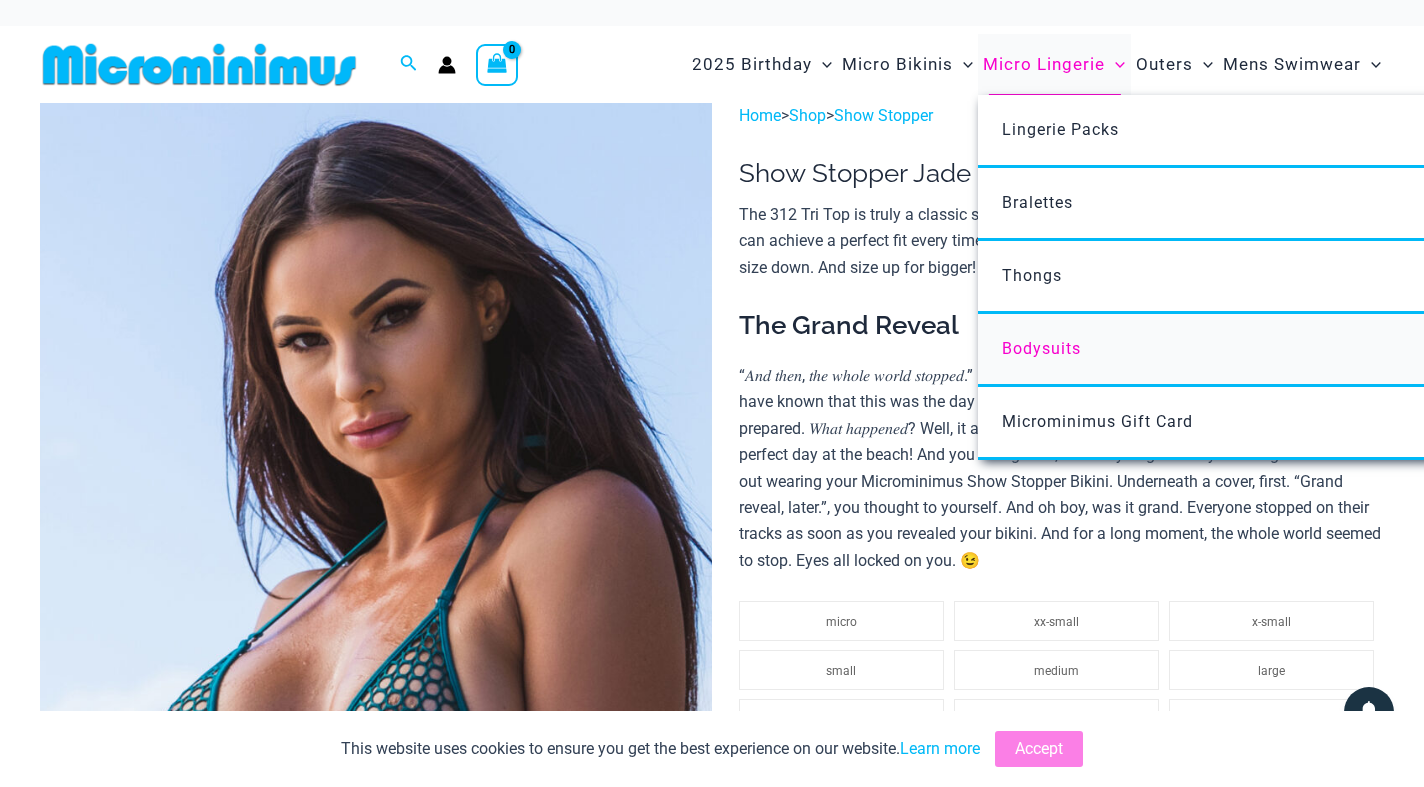 click on "Bodysuits" at bounding box center (1041, 348) 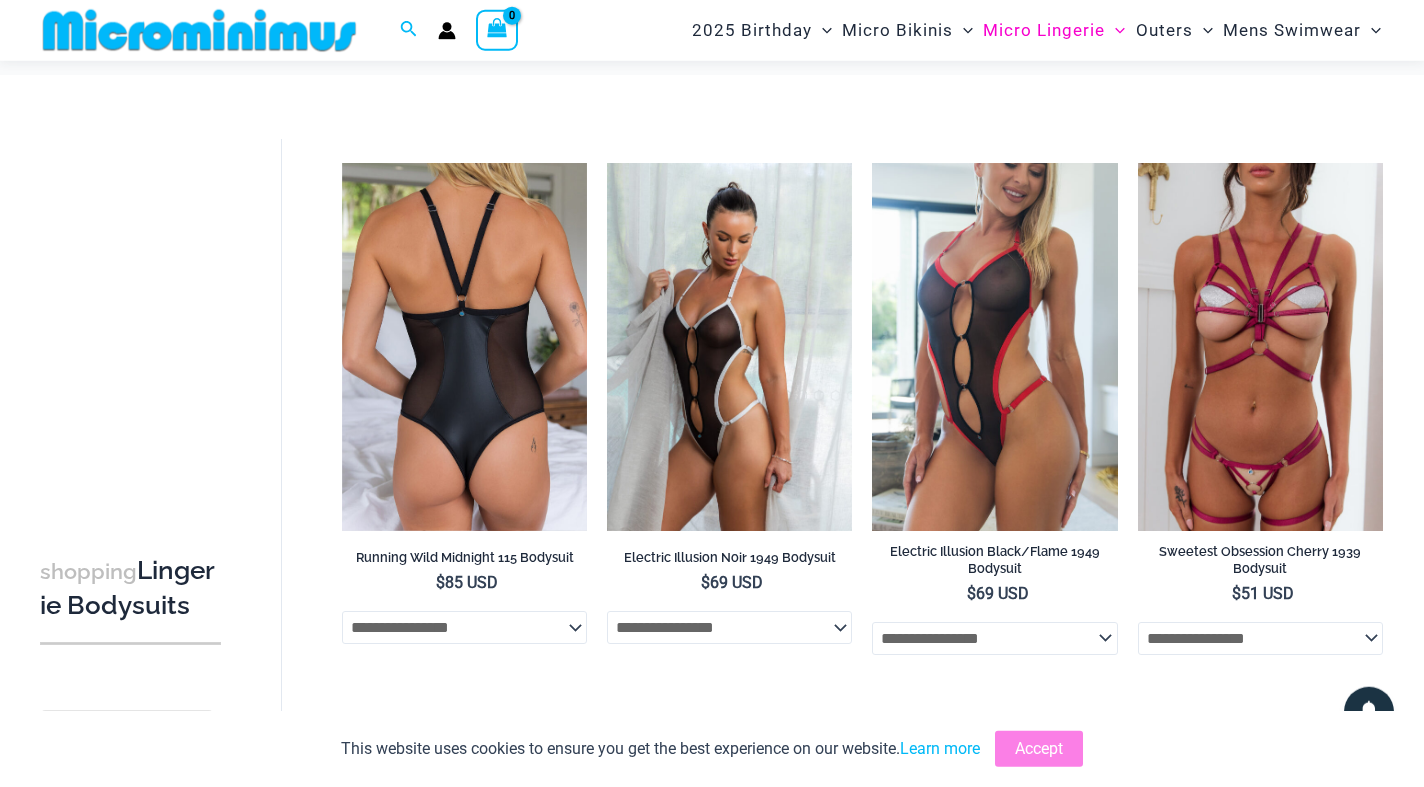 scroll, scrollTop: 0, scrollLeft: 0, axis: both 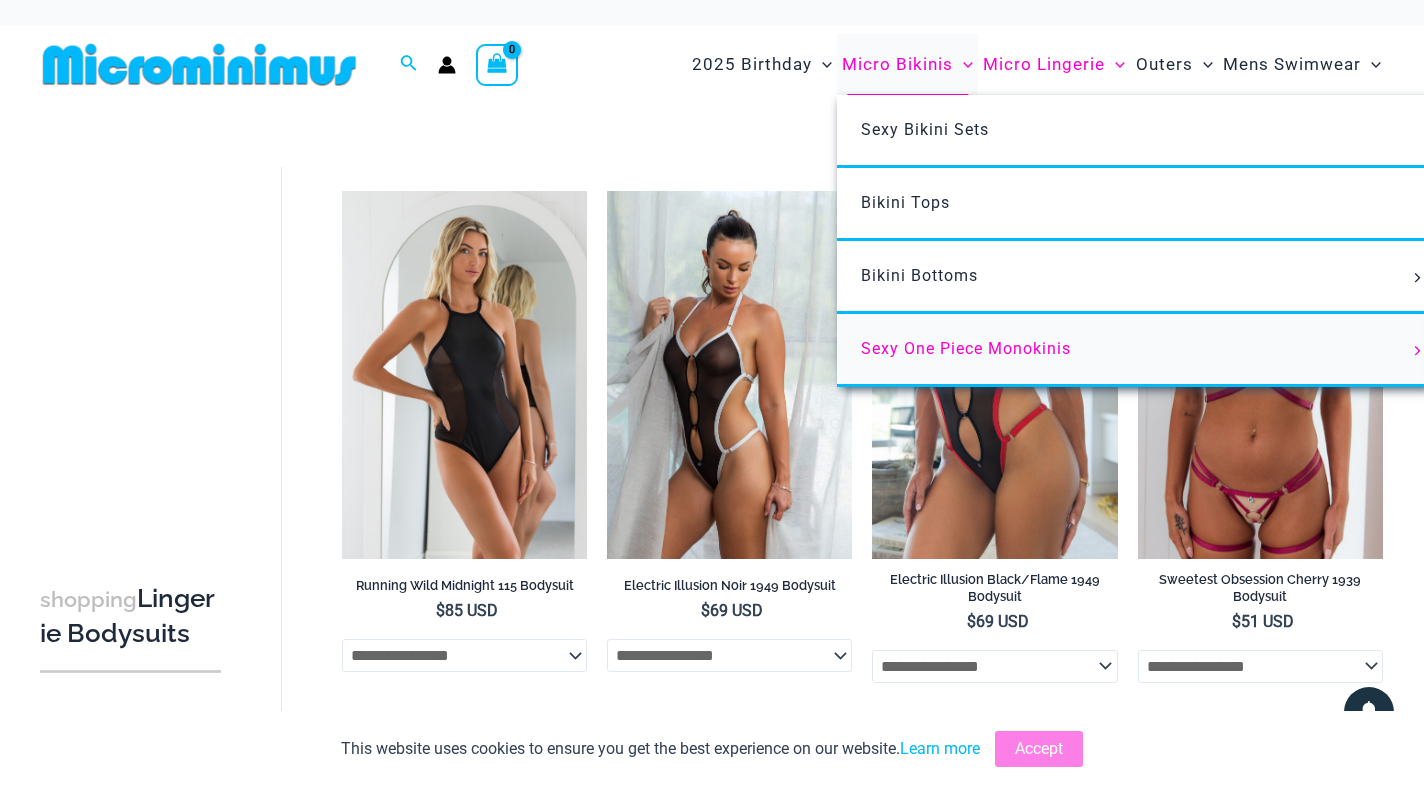 click on "Sexy One Piece Monokinis" at bounding box center (966, 348) 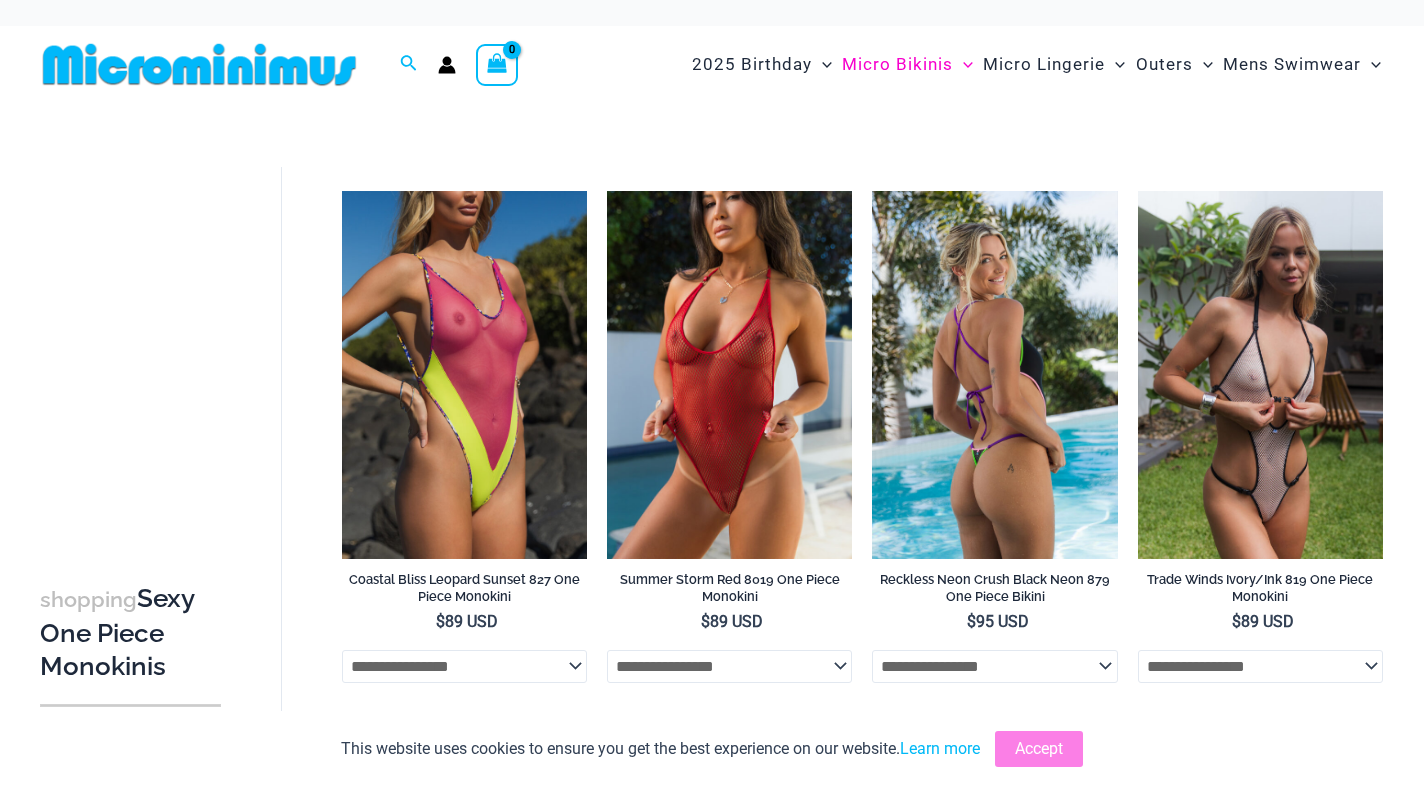 scroll, scrollTop: 0, scrollLeft: 0, axis: both 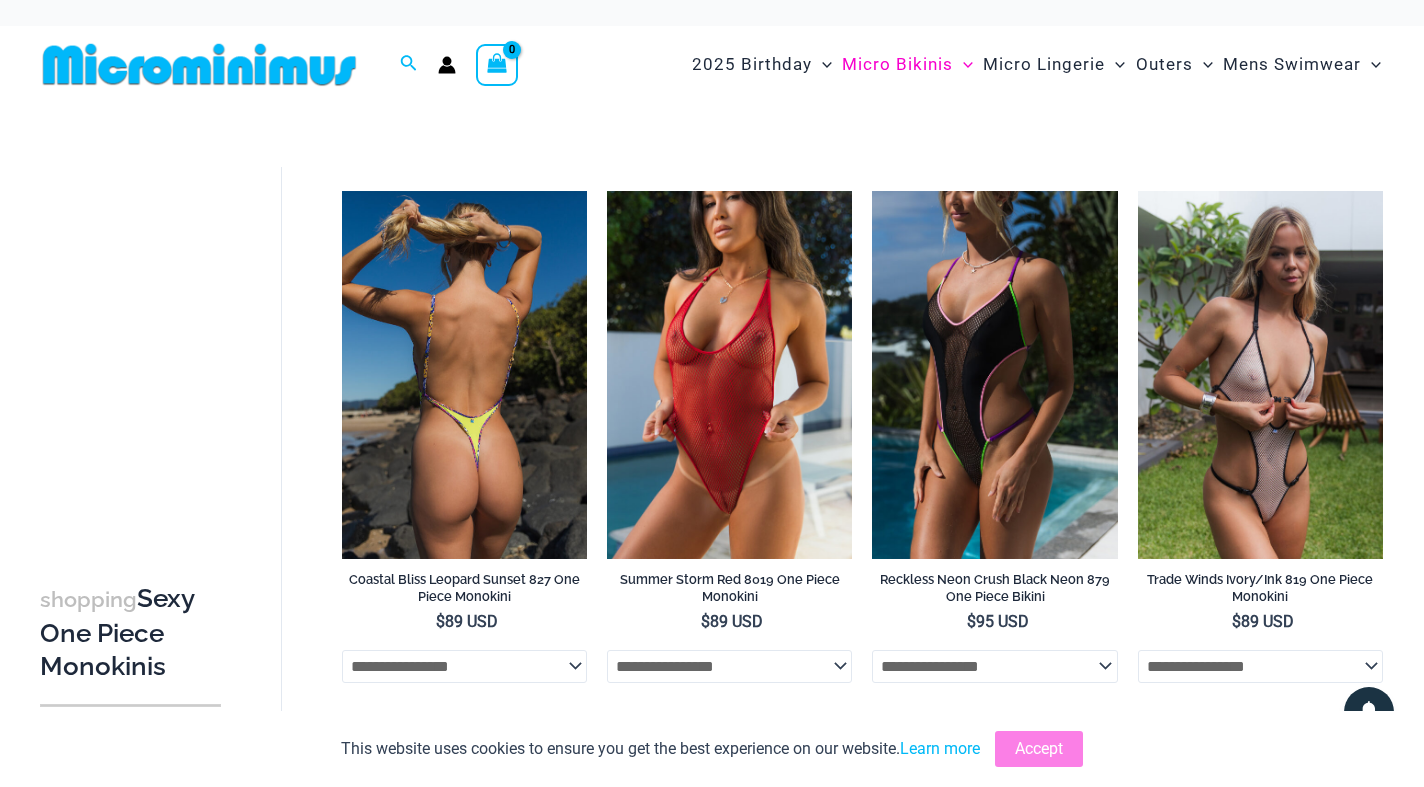 click at bounding box center [464, 375] 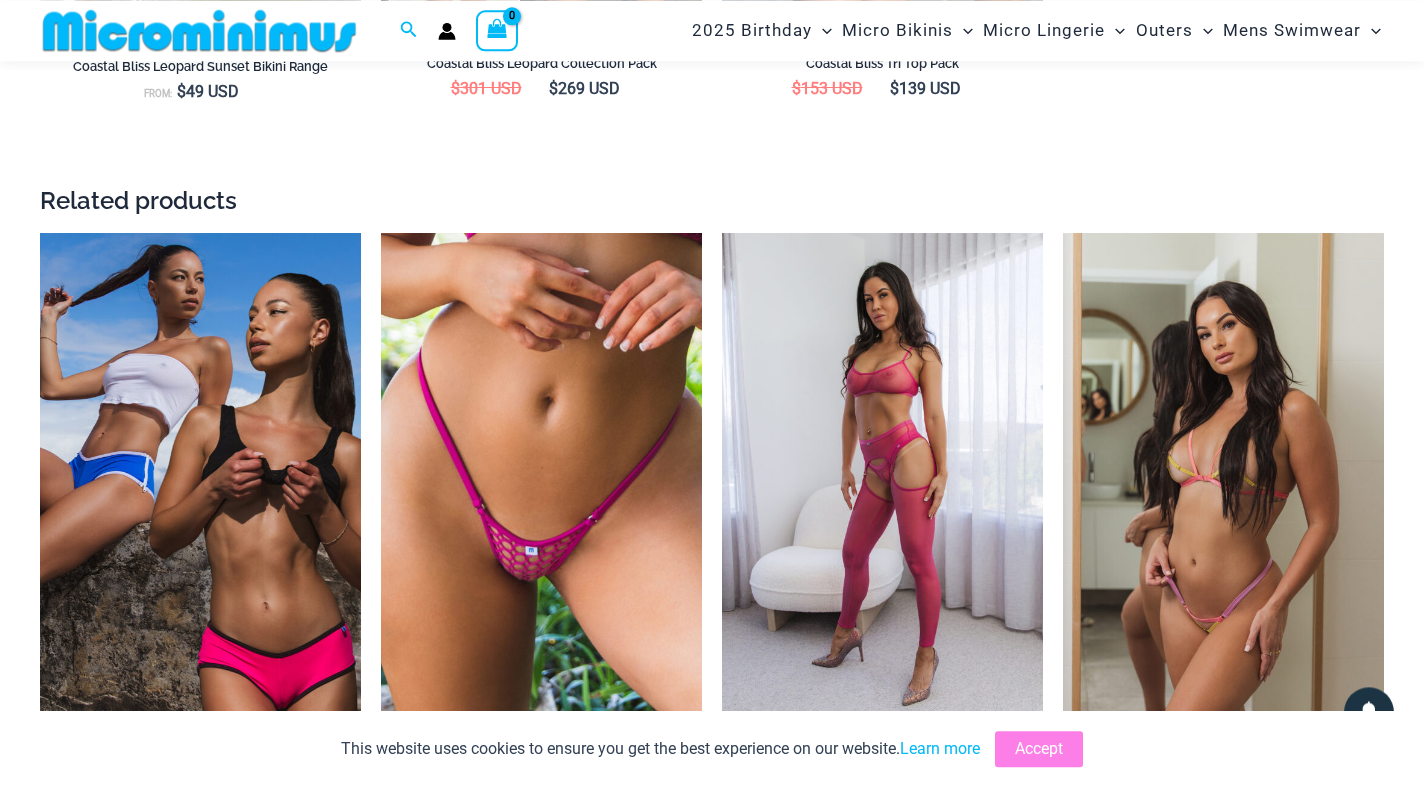 scroll, scrollTop: 2740, scrollLeft: 0, axis: vertical 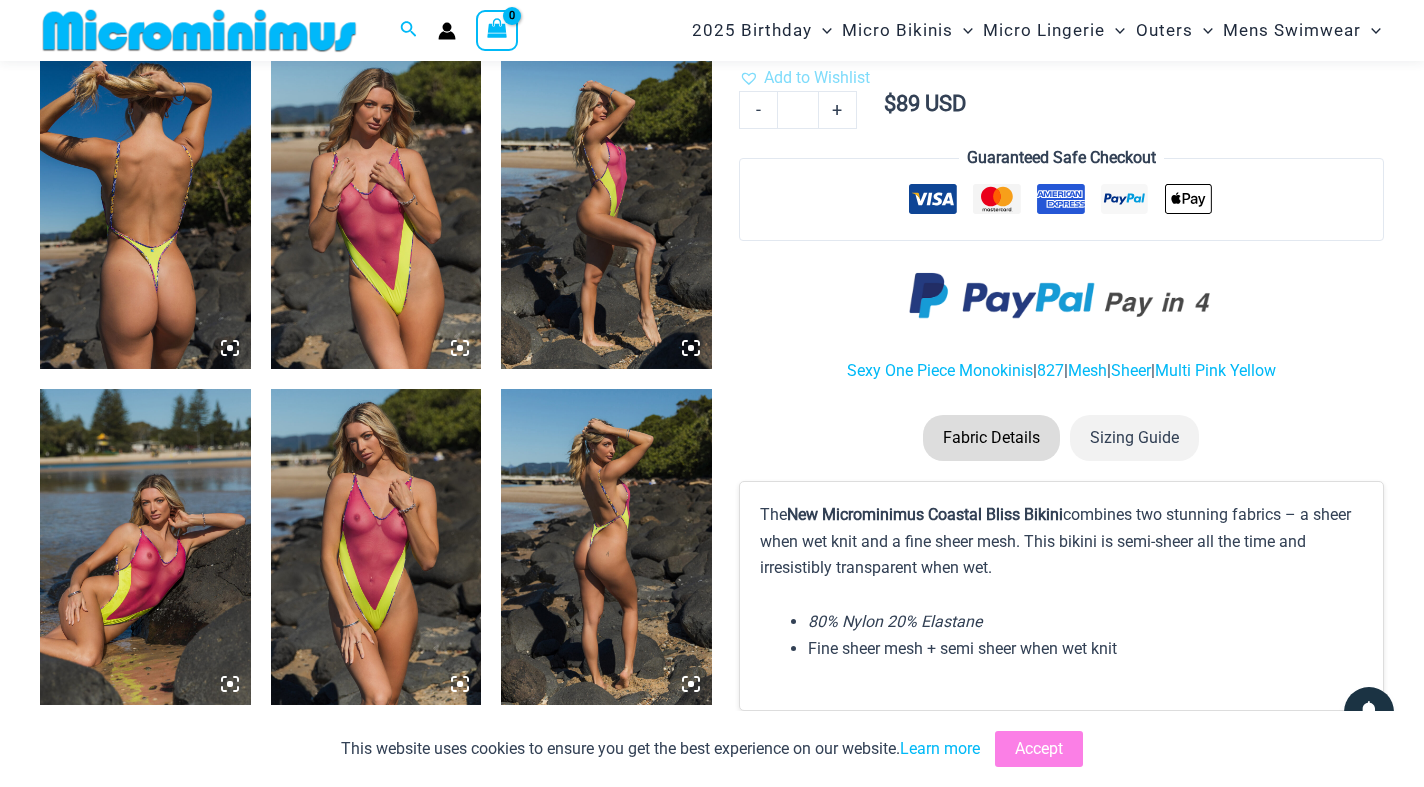 click at bounding box center [606, 547] 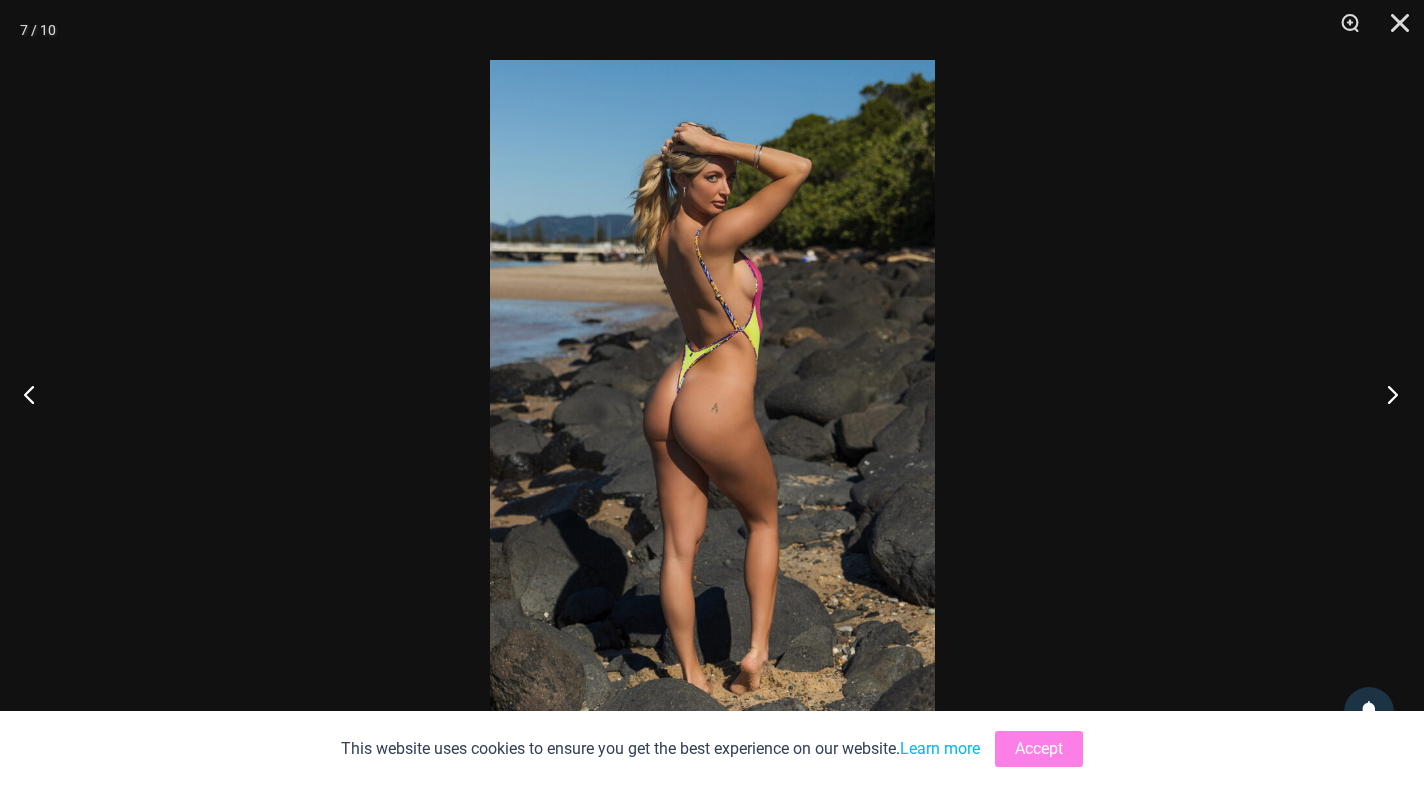 click at bounding box center (1386, 394) 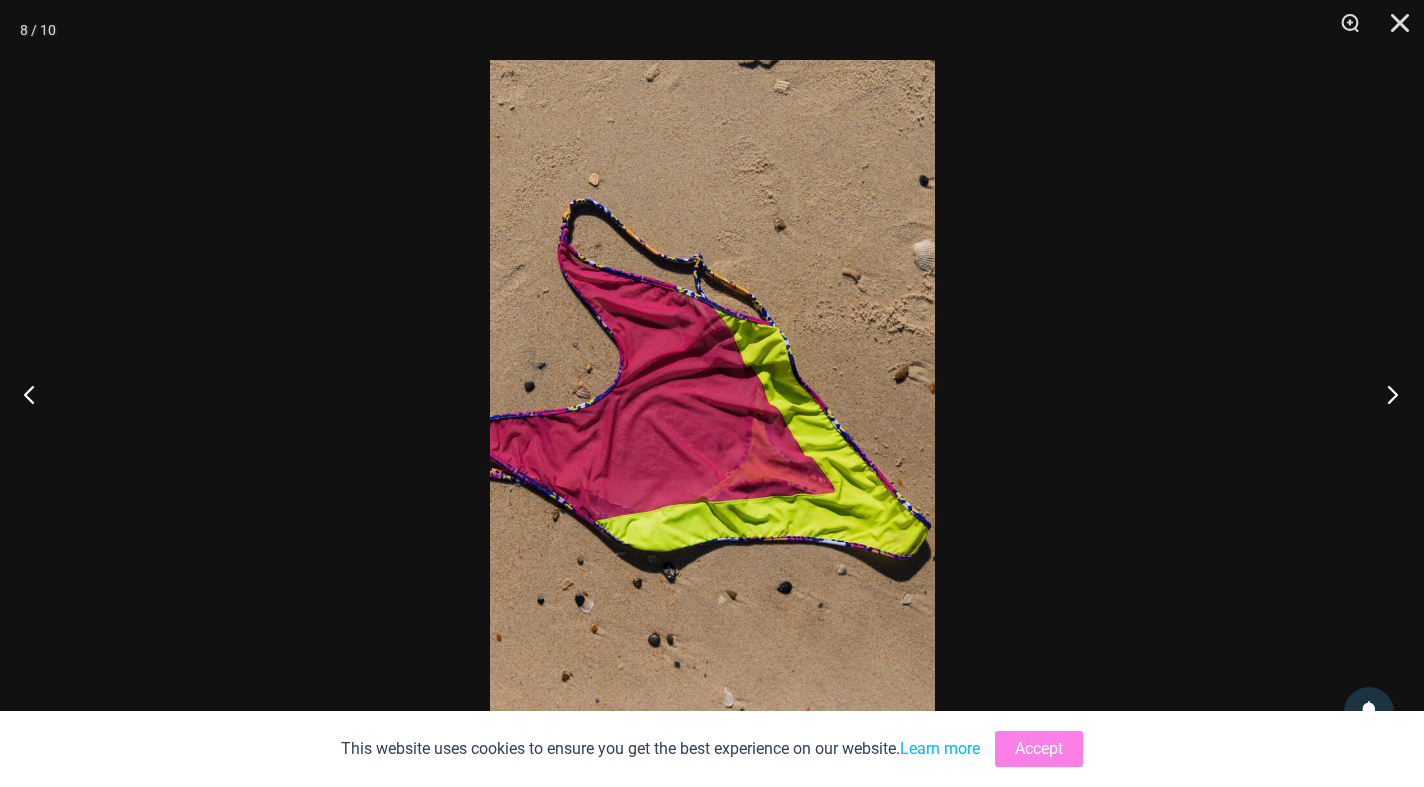 click at bounding box center [1386, 394] 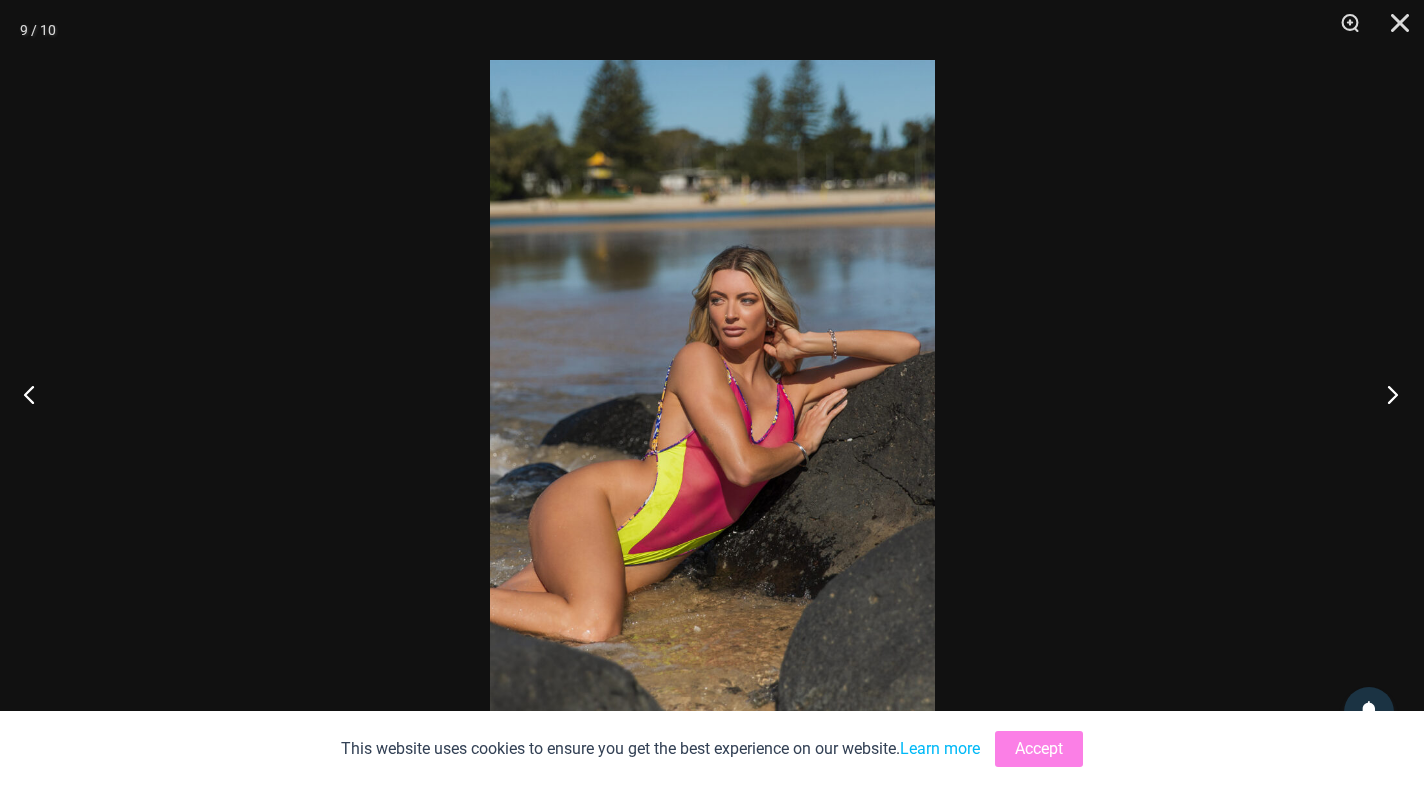 click at bounding box center (1386, 394) 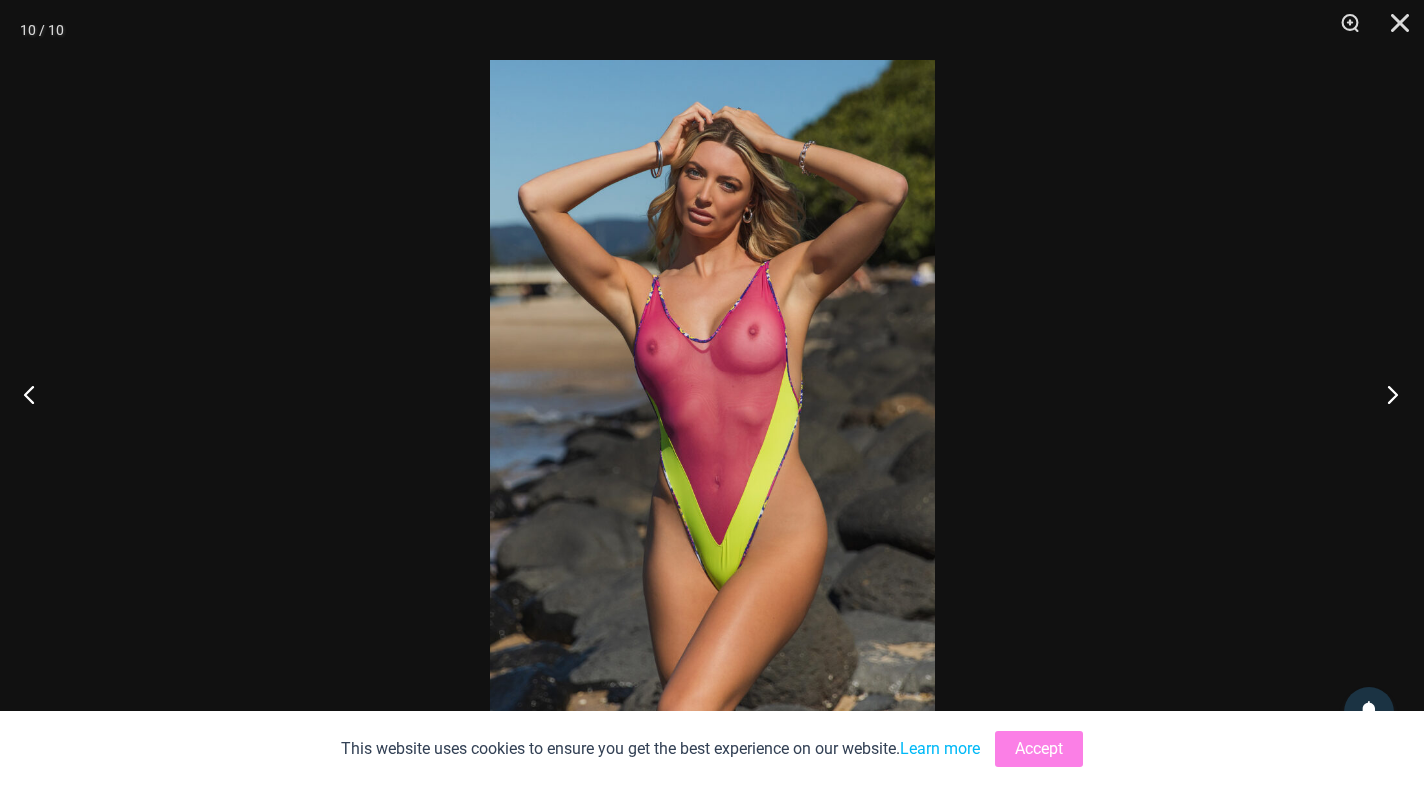 click at bounding box center (1386, 394) 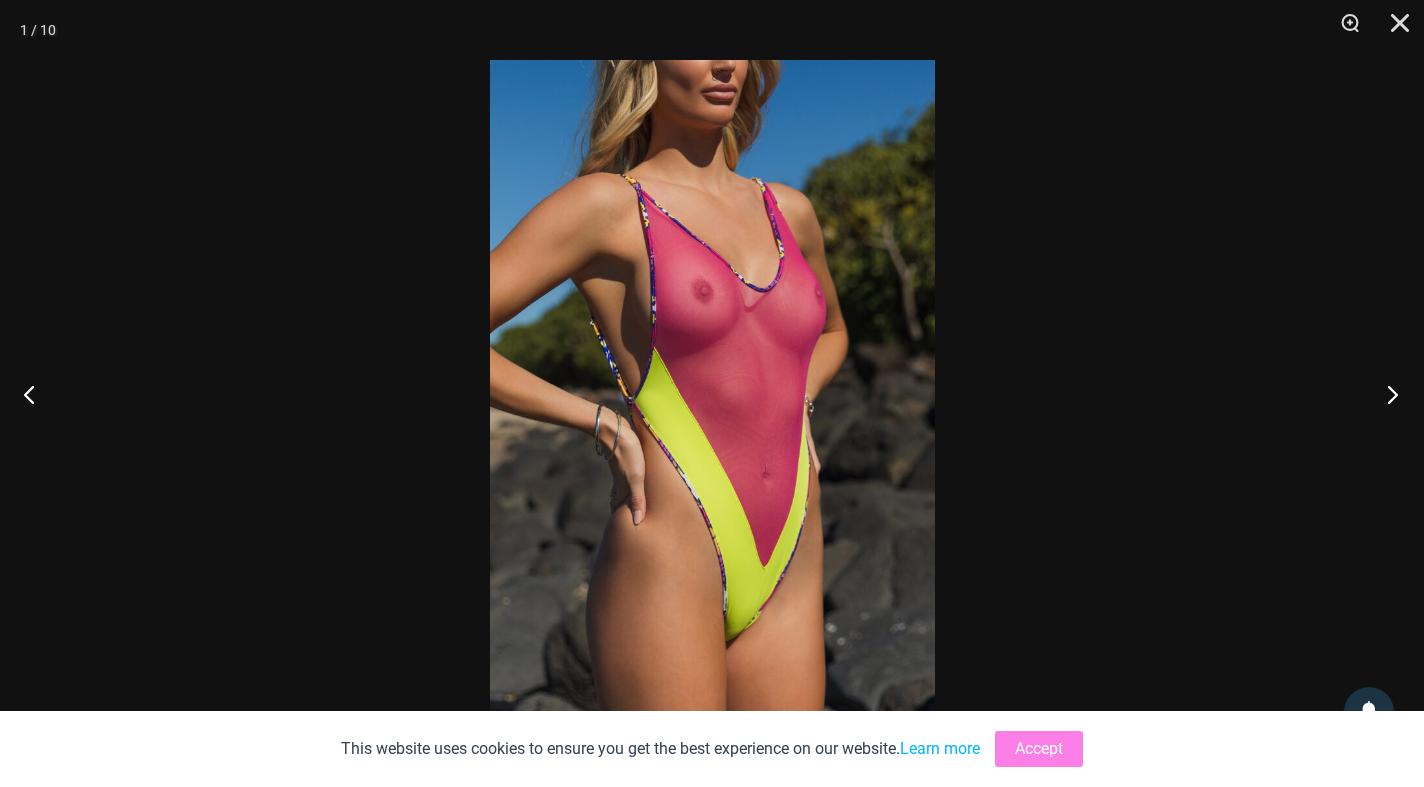 click at bounding box center [1386, 394] 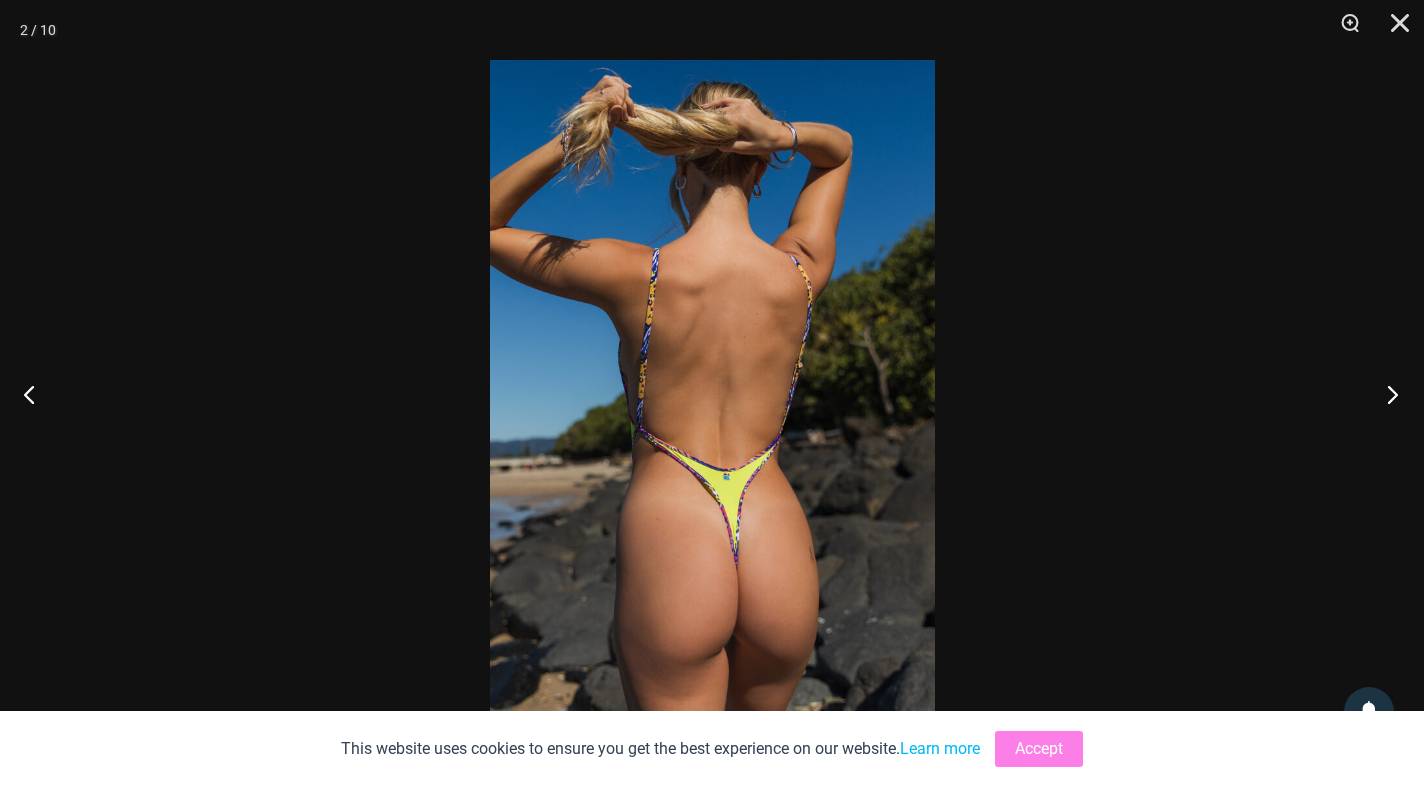 click at bounding box center [1386, 394] 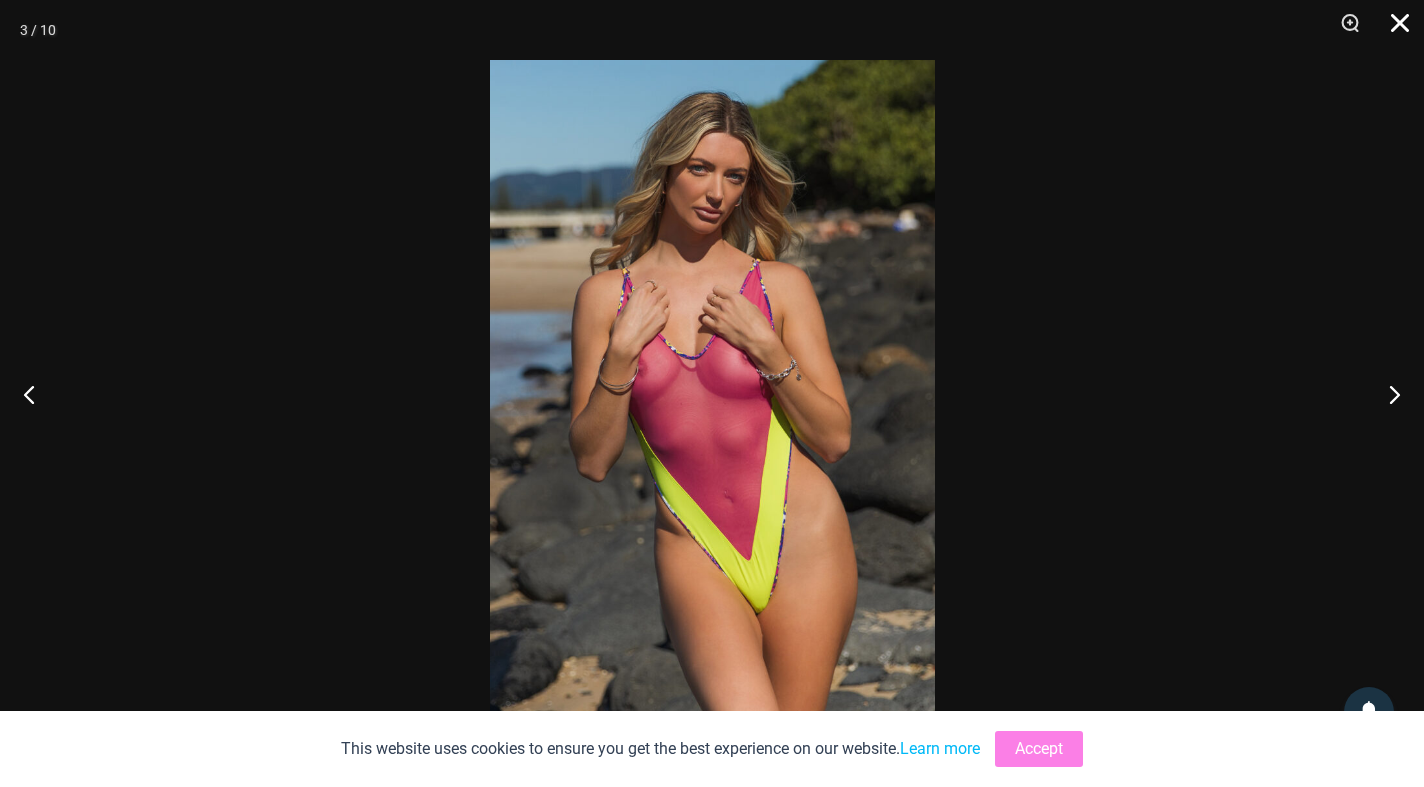 click at bounding box center [1393, 30] 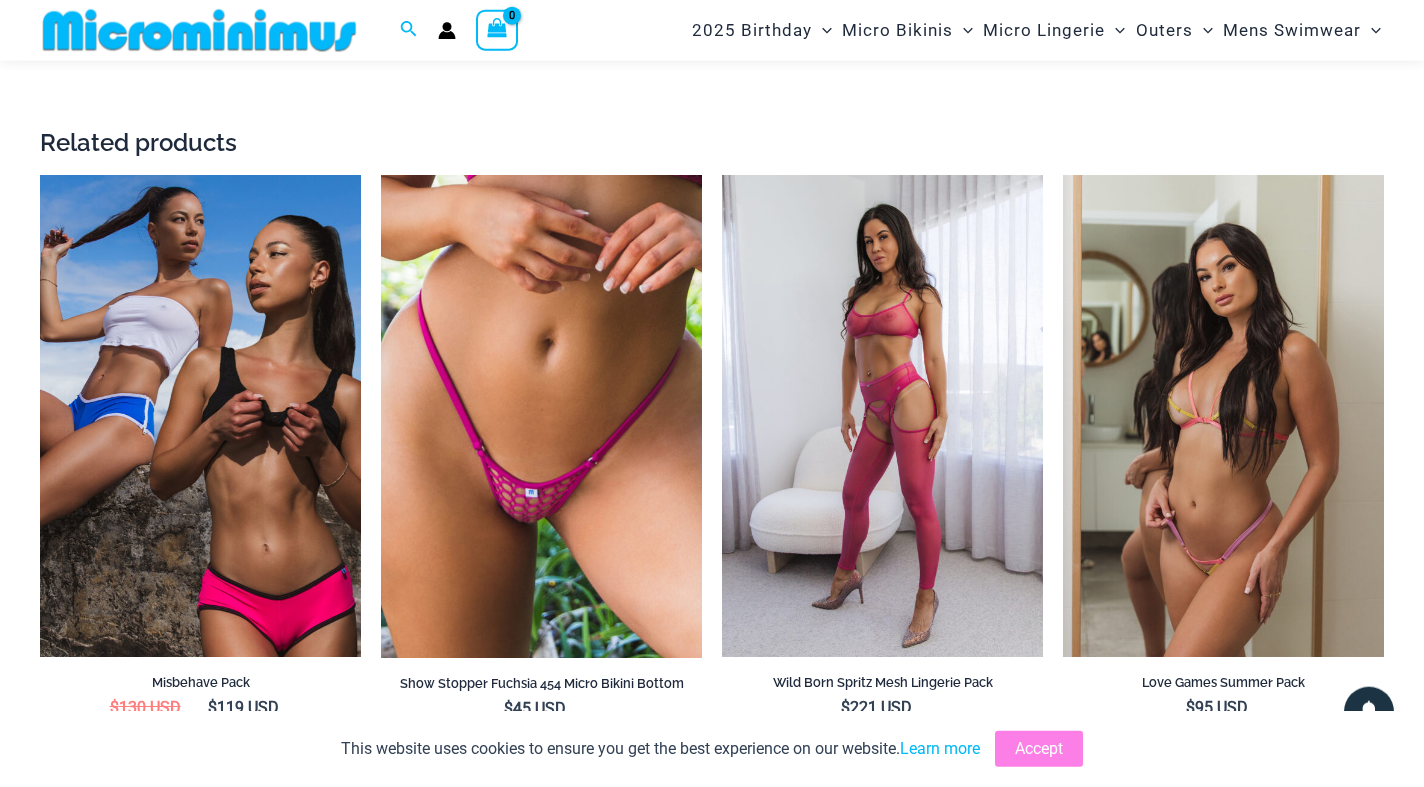 scroll, scrollTop: 2856, scrollLeft: 0, axis: vertical 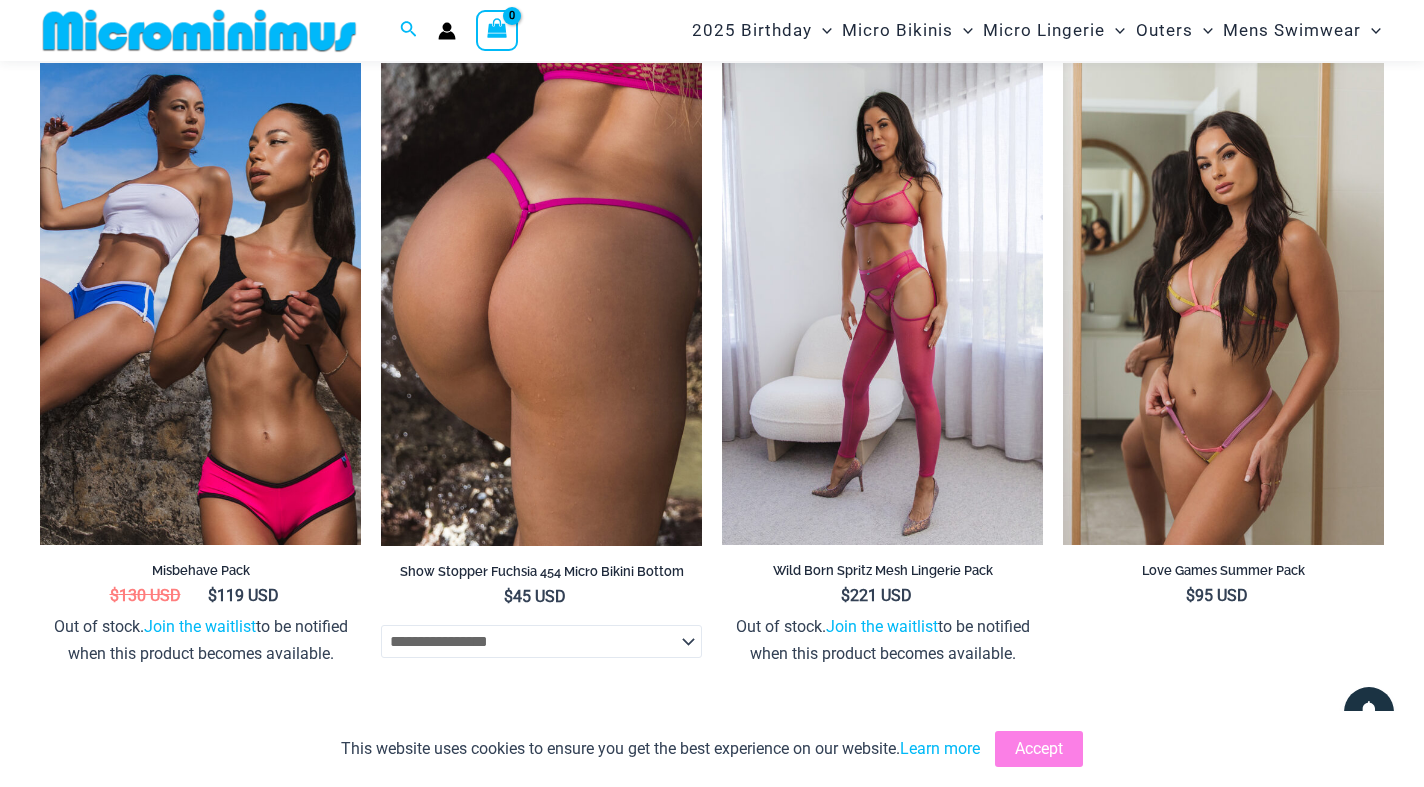 click at bounding box center (541, 304) 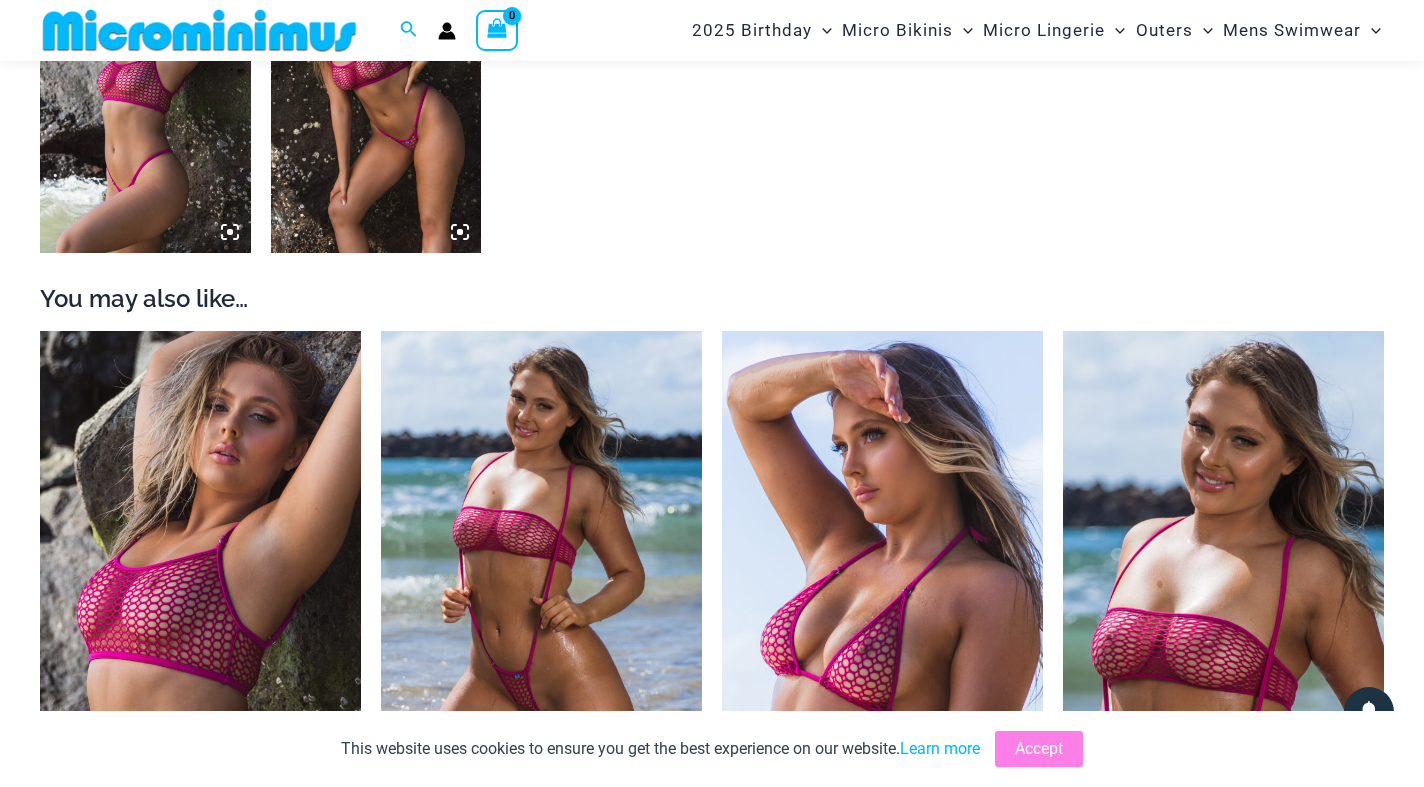 scroll, scrollTop: 1718, scrollLeft: 0, axis: vertical 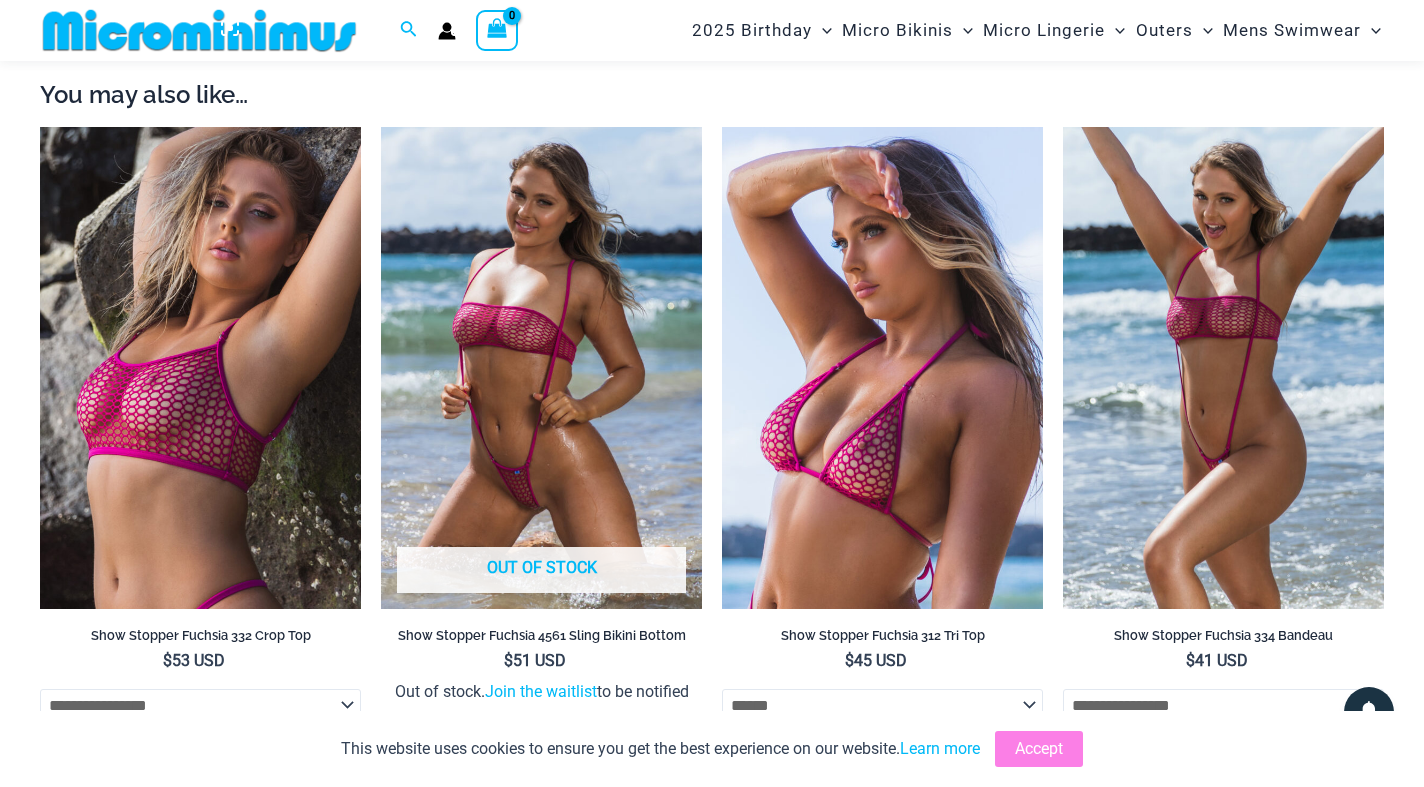 click at bounding box center [1223, 368] 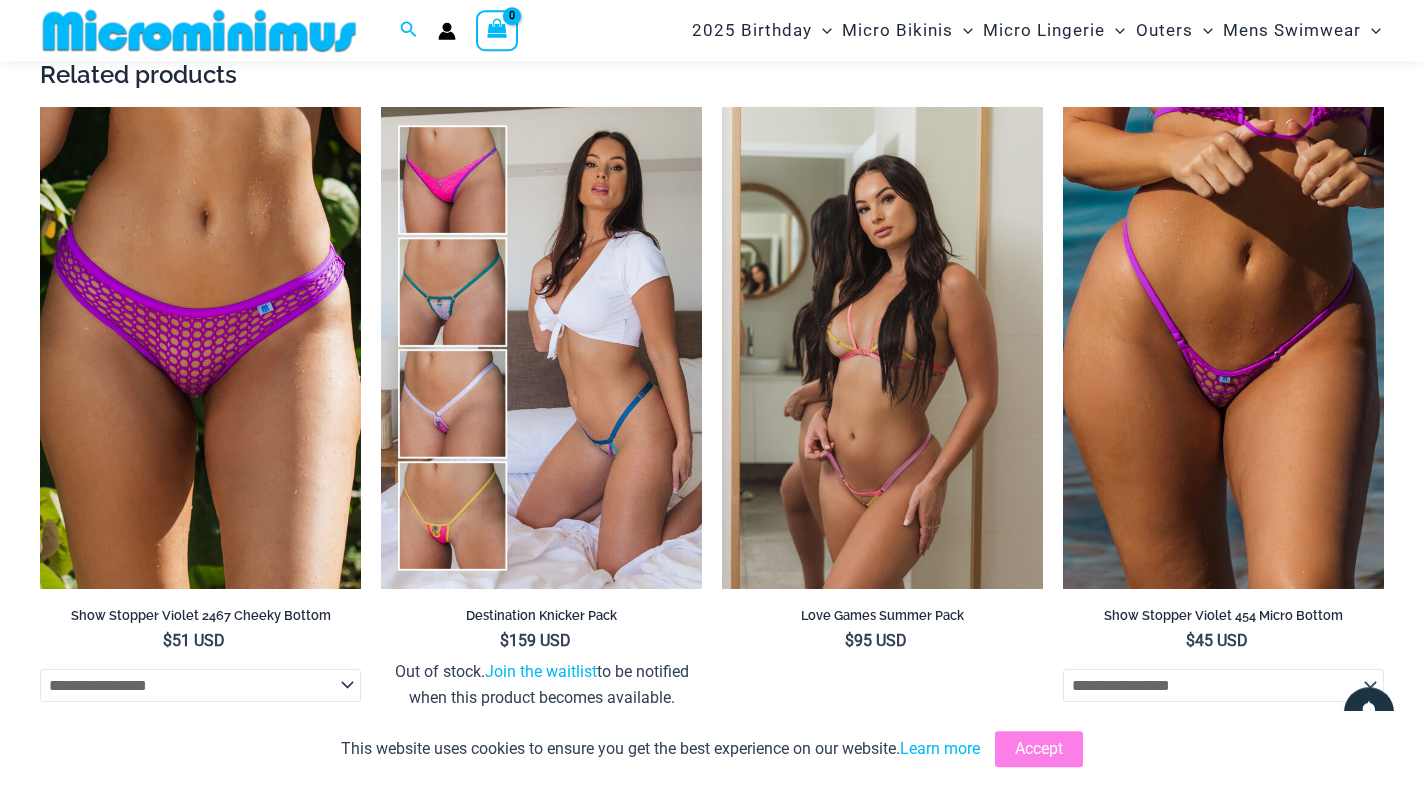 scroll, scrollTop: 3758, scrollLeft: 0, axis: vertical 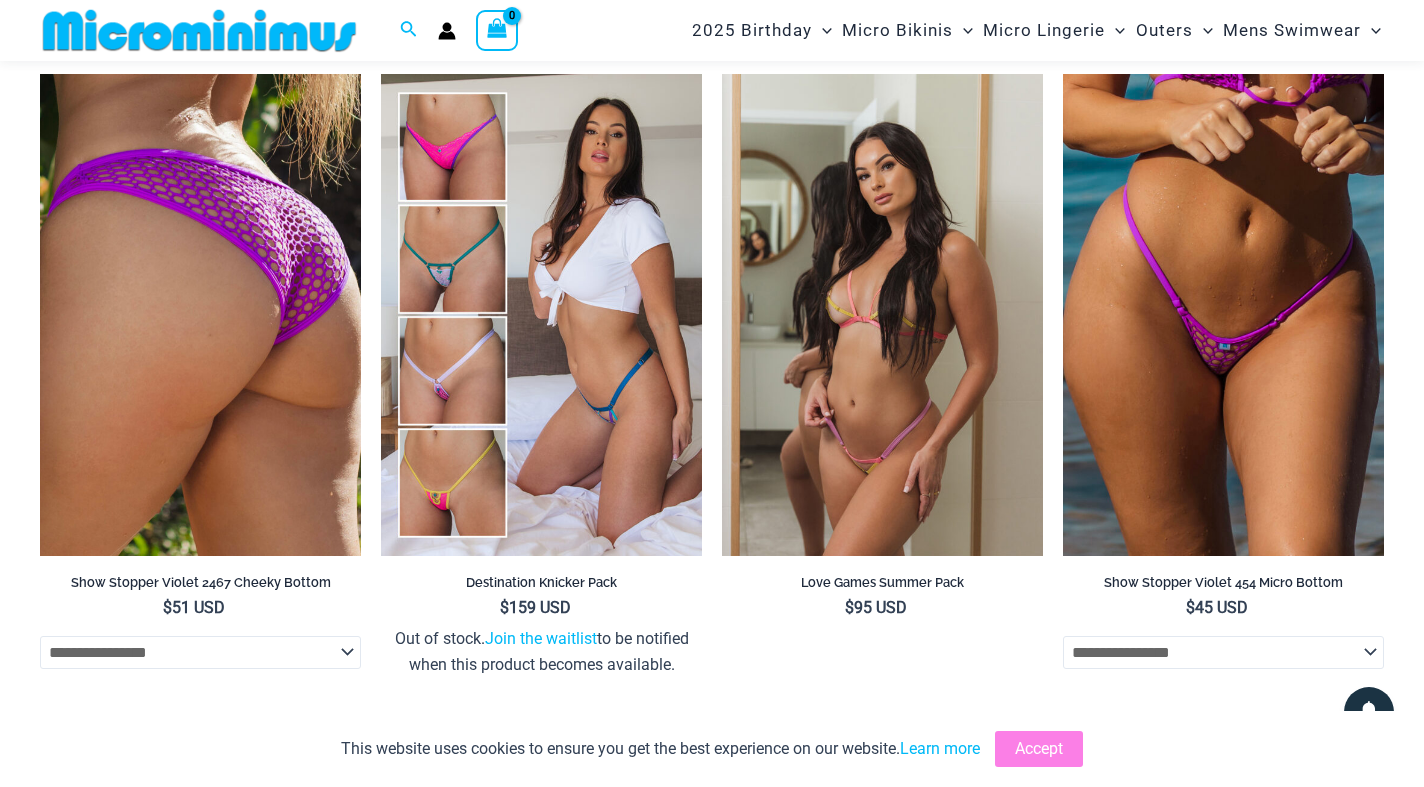 click at bounding box center (200, 315) 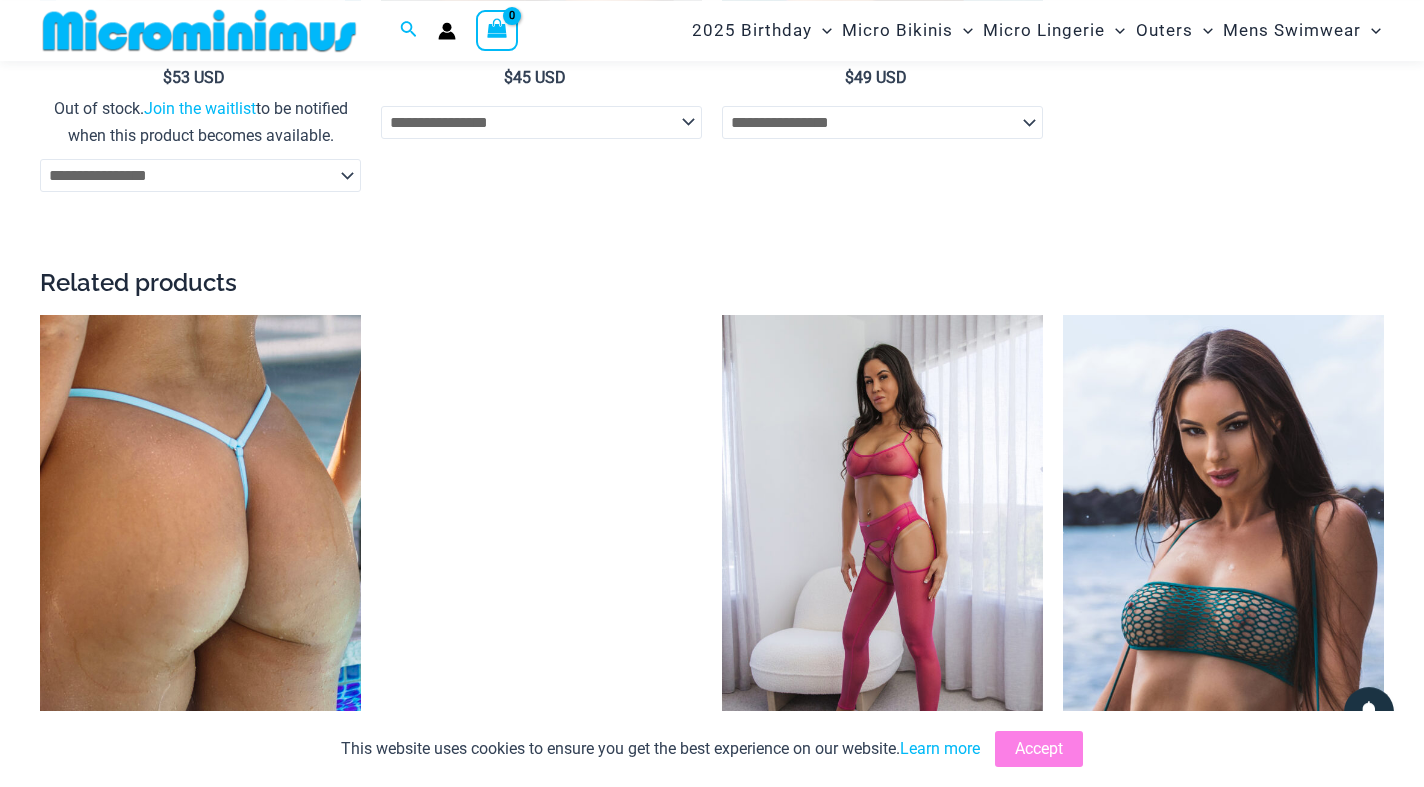 scroll, scrollTop: 2536, scrollLeft: 0, axis: vertical 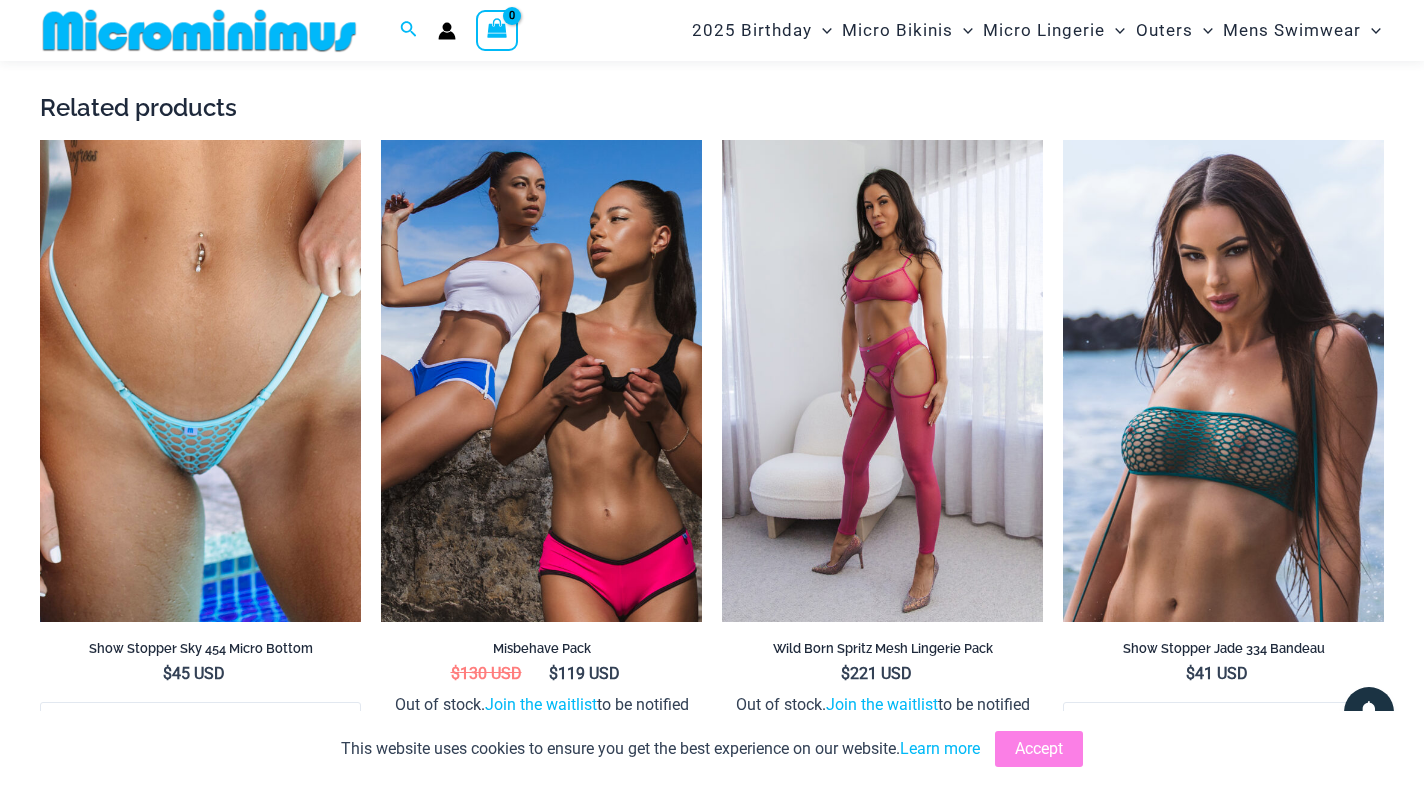 click at bounding box center [200, 381] 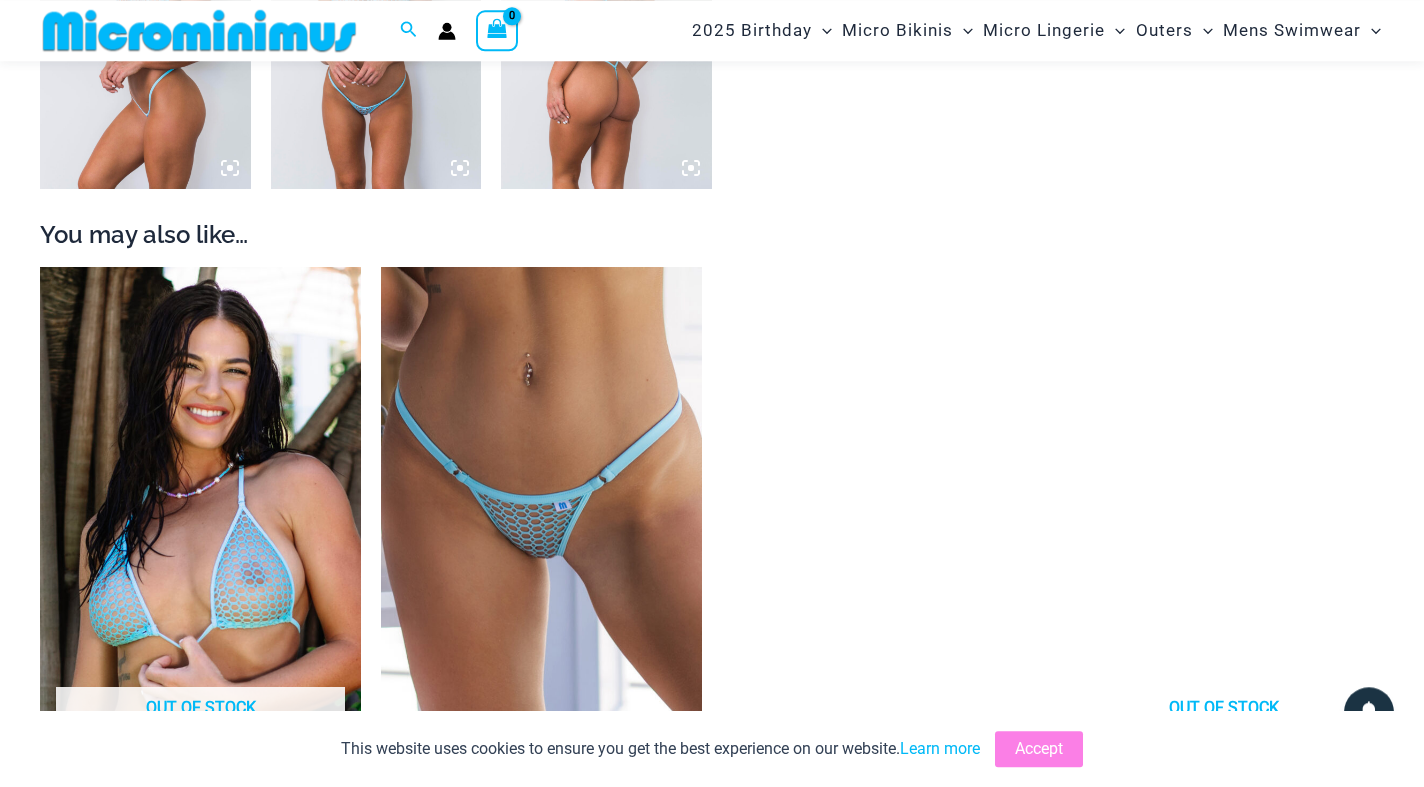 scroll, scrollTop: 2026, scrollLeft: 0, axis: vertical 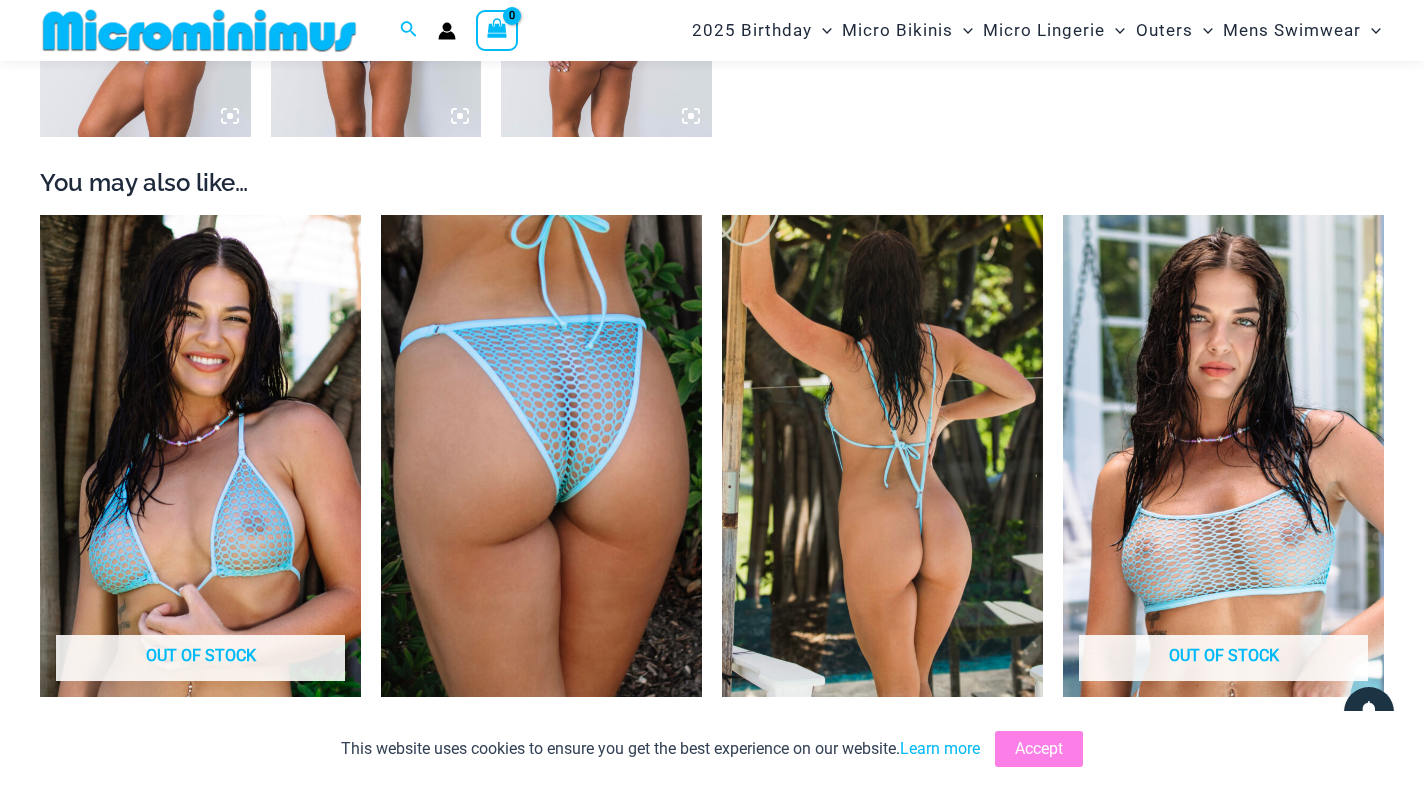 click at bounding box center [882, 456] 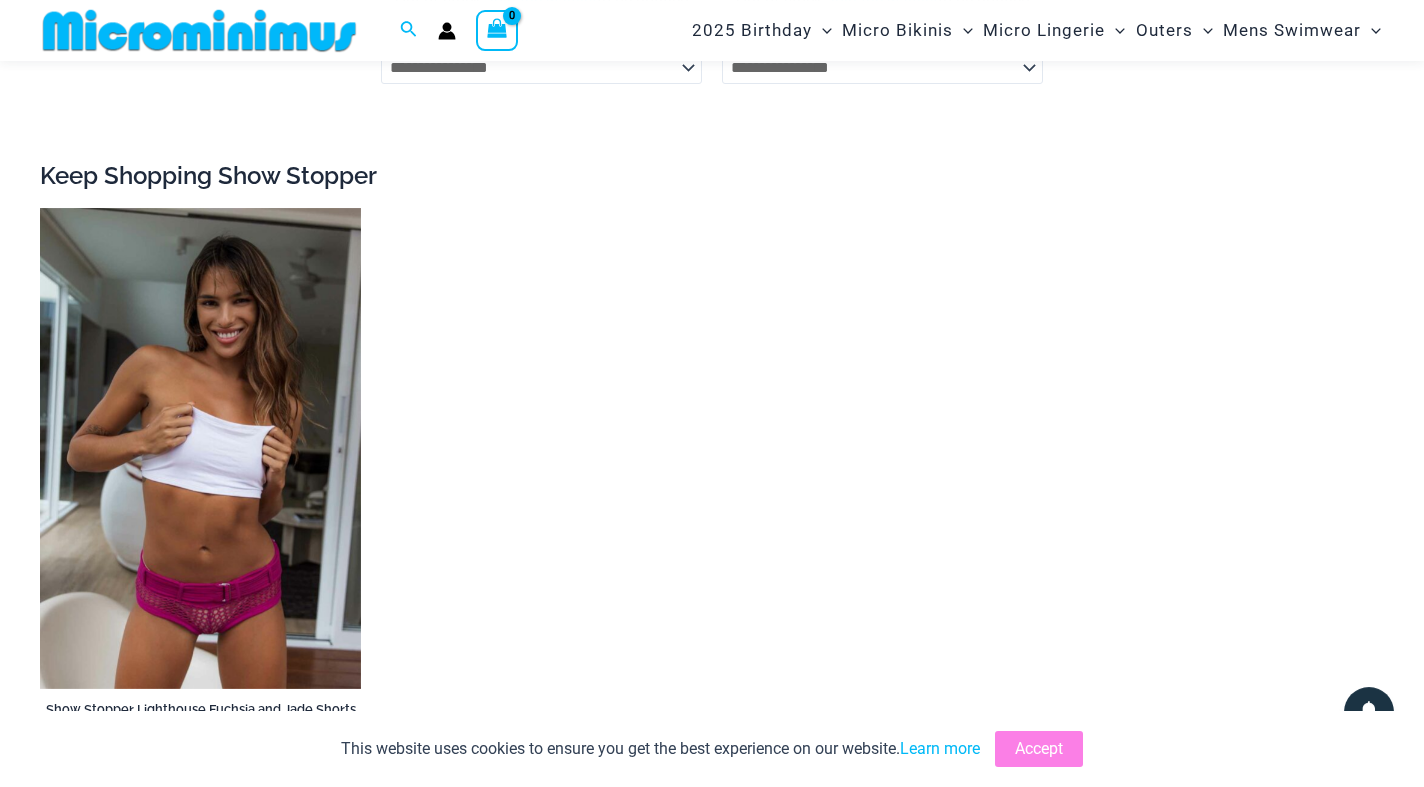 scroll, scrollTop: 3146, scrollLeft: 0, axis: vertical 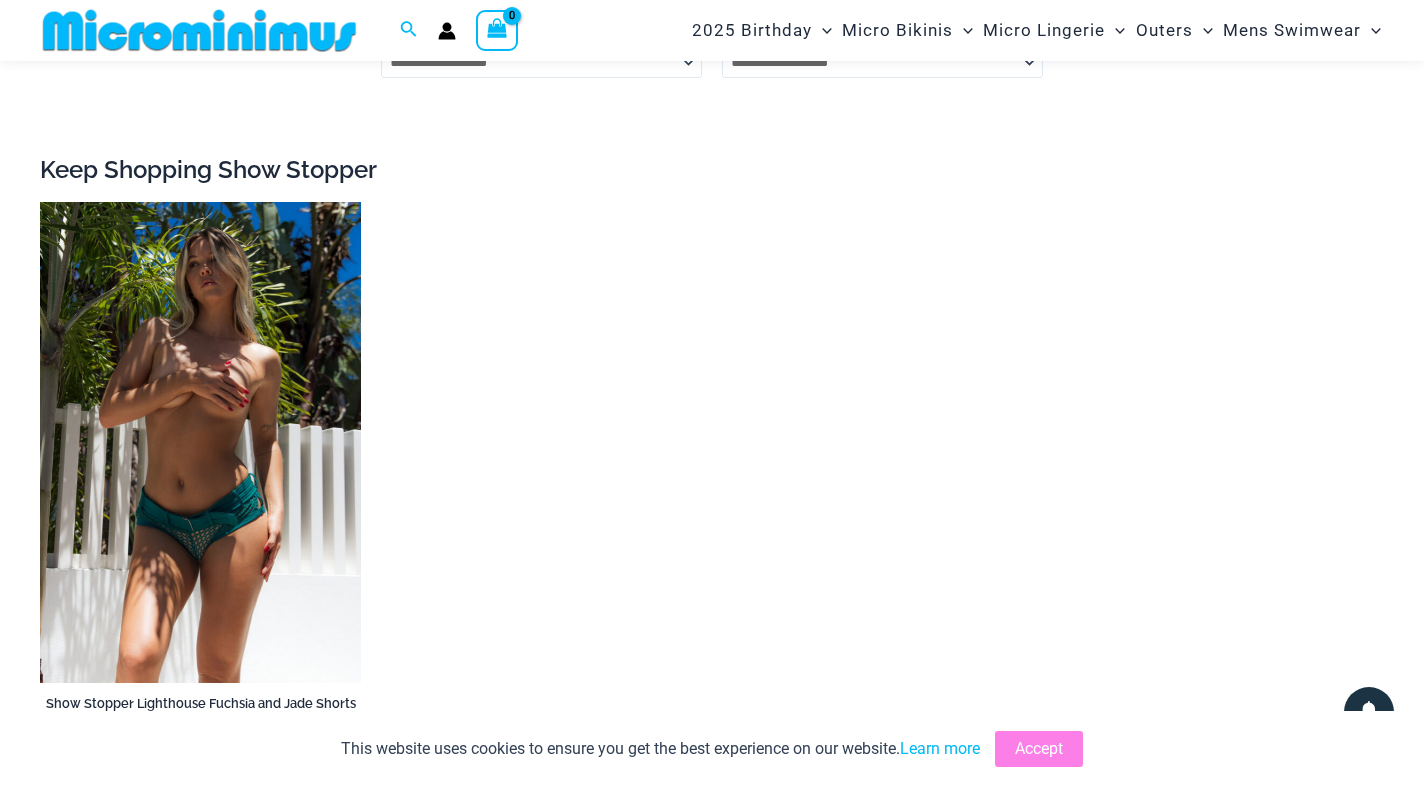 click at bounding box center (200, 443) 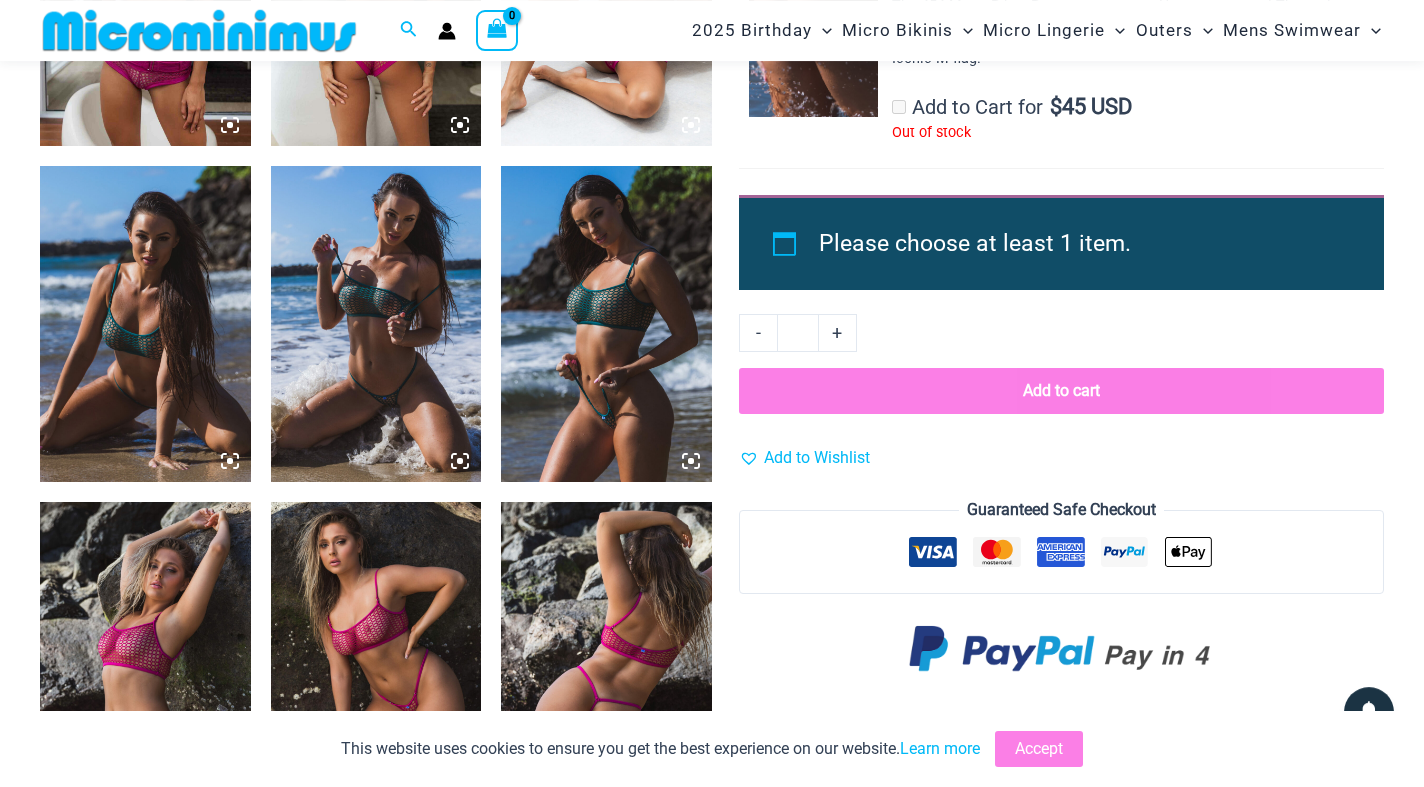 scroll, scrollTop: 1718, scrollLeft: 0, axis: vertical 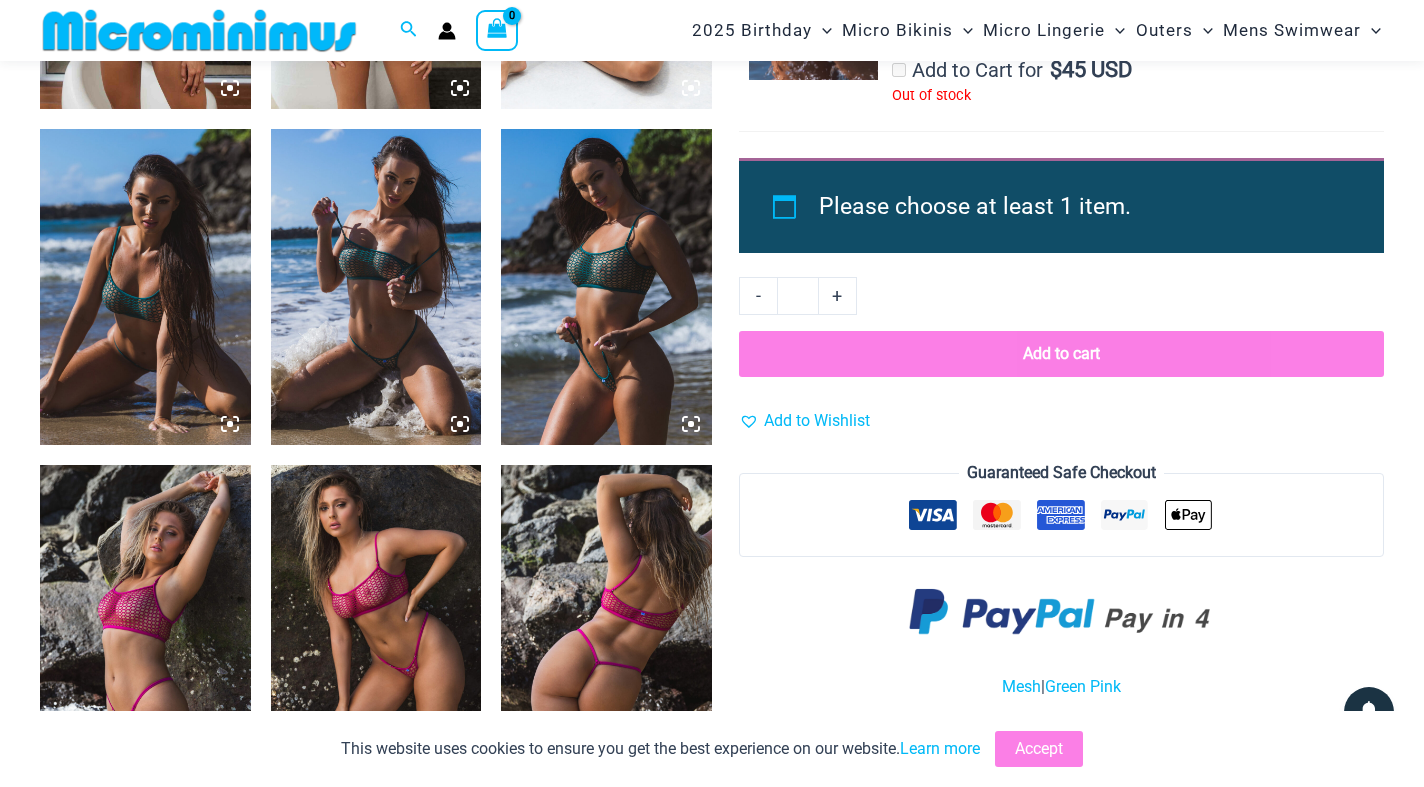 click at bounding box center (376, 287) 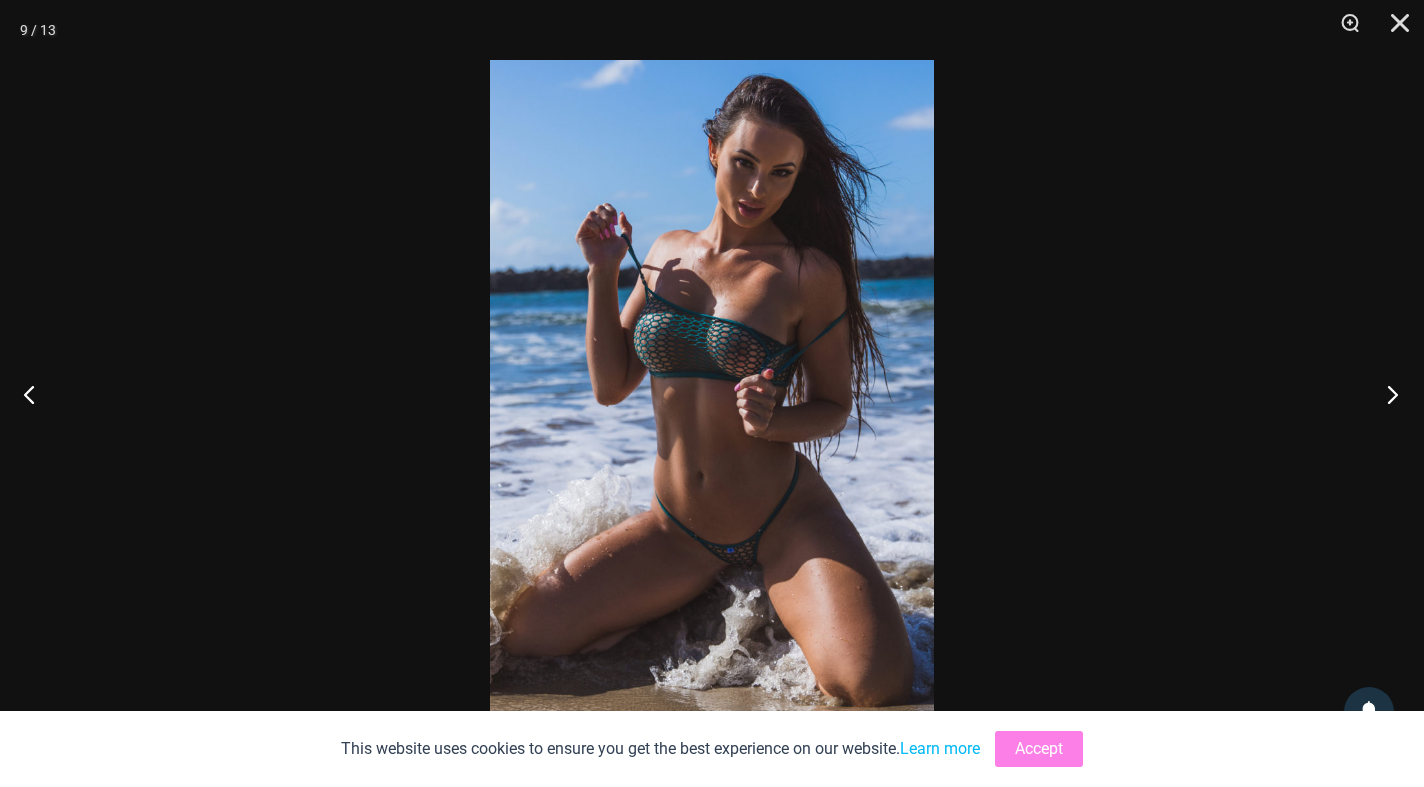 click at bounding box center [1386, 394] 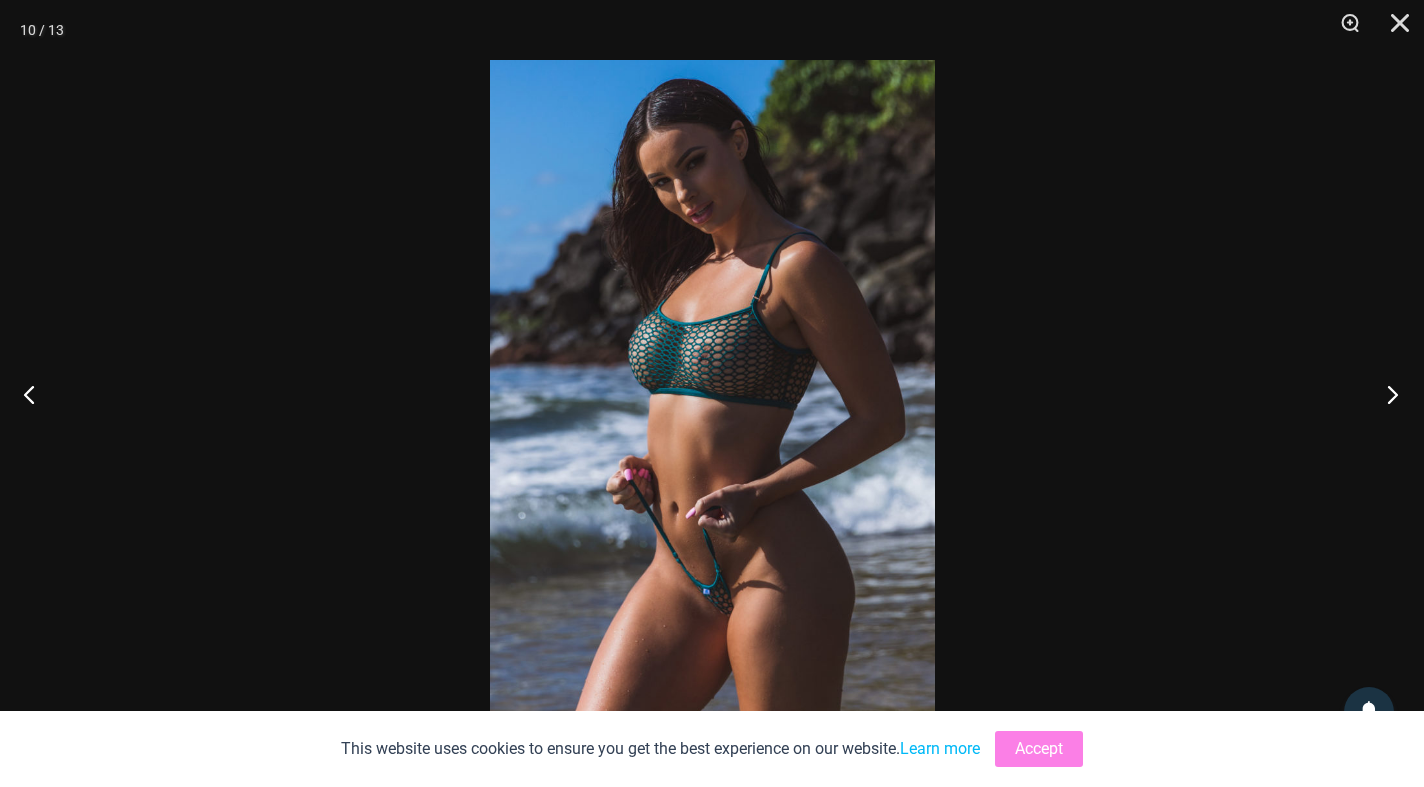 click at bounding box center (1386, 394) 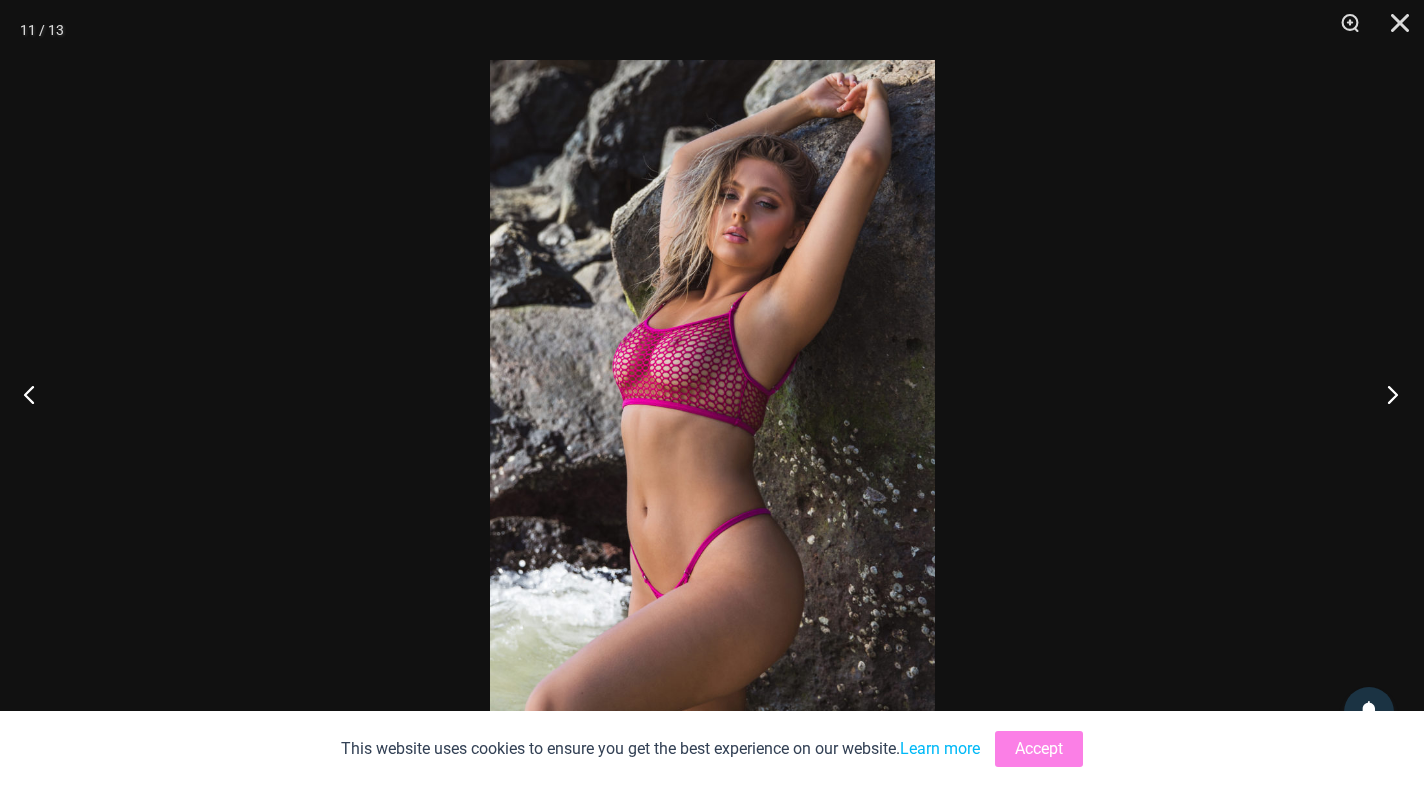 click at bounding box center [1386, 394] 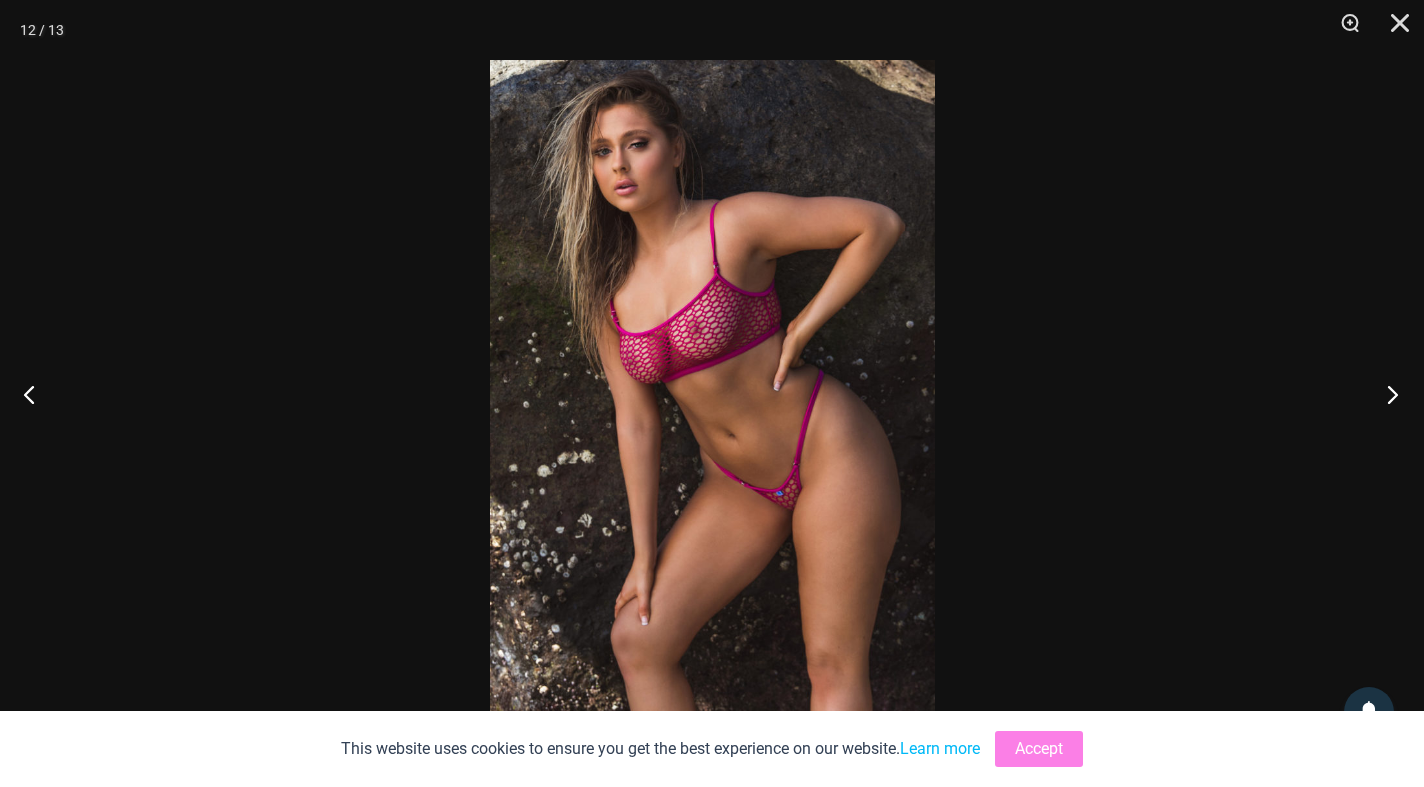 click at bounding box center (1386, 394) 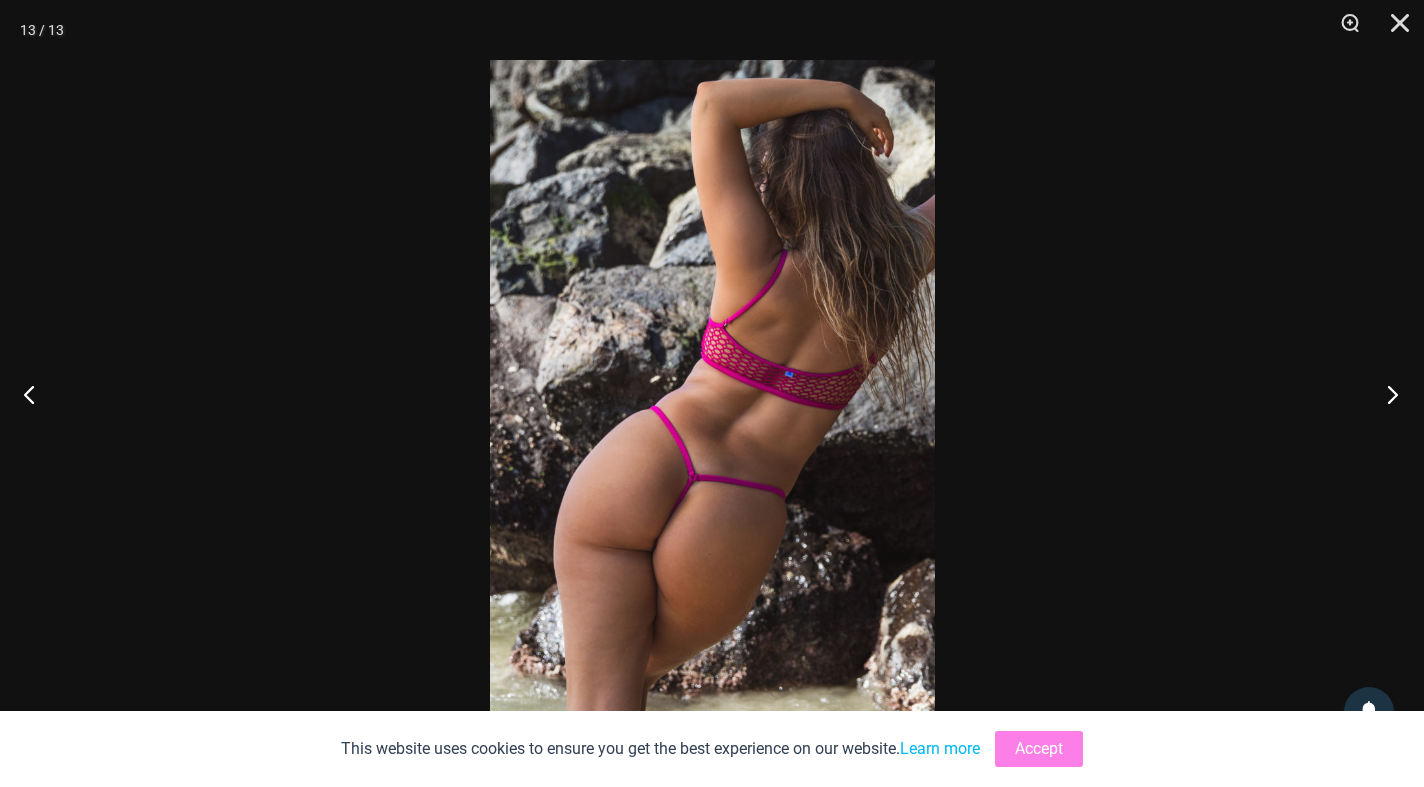 click at bounding box center [1386, 394] 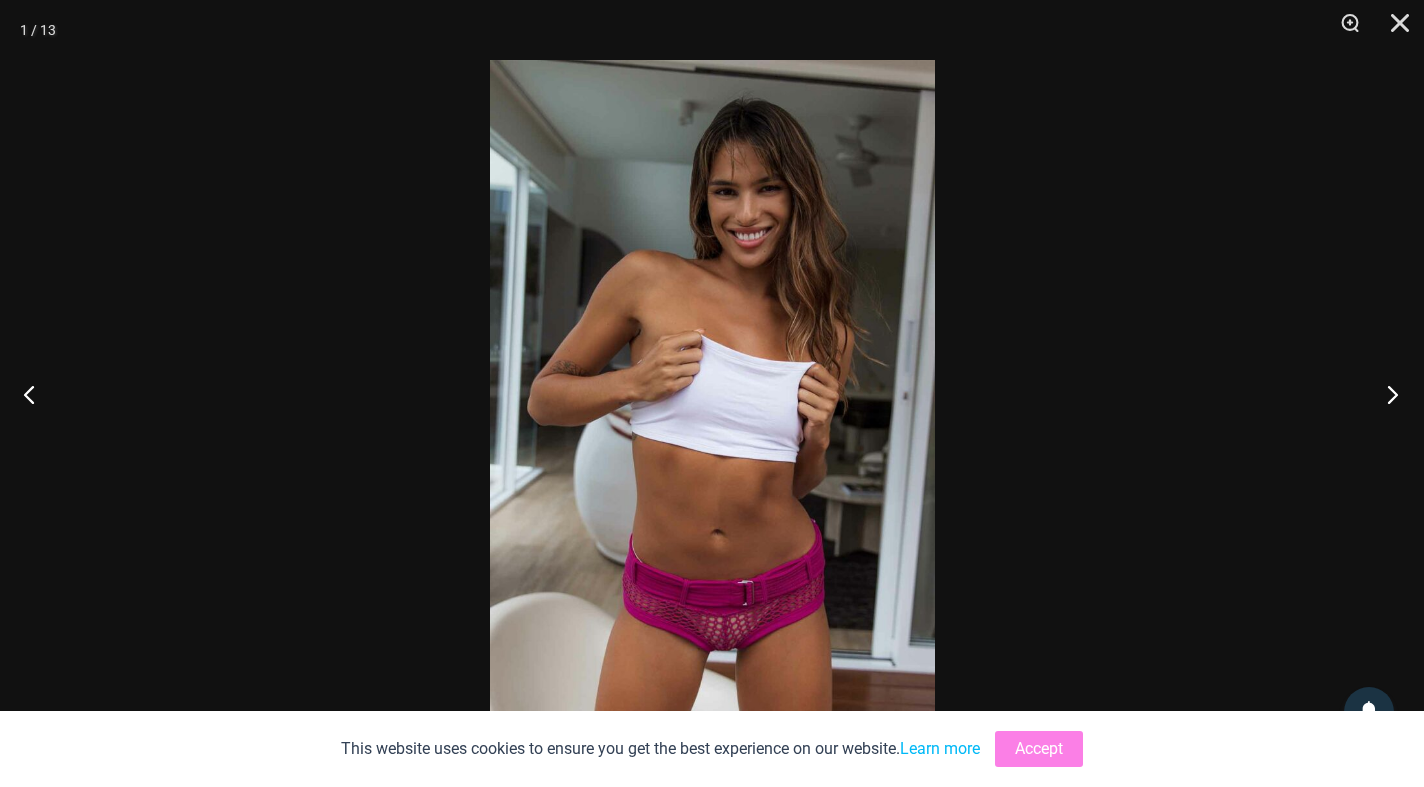 click at bounding box center (1386, 394) 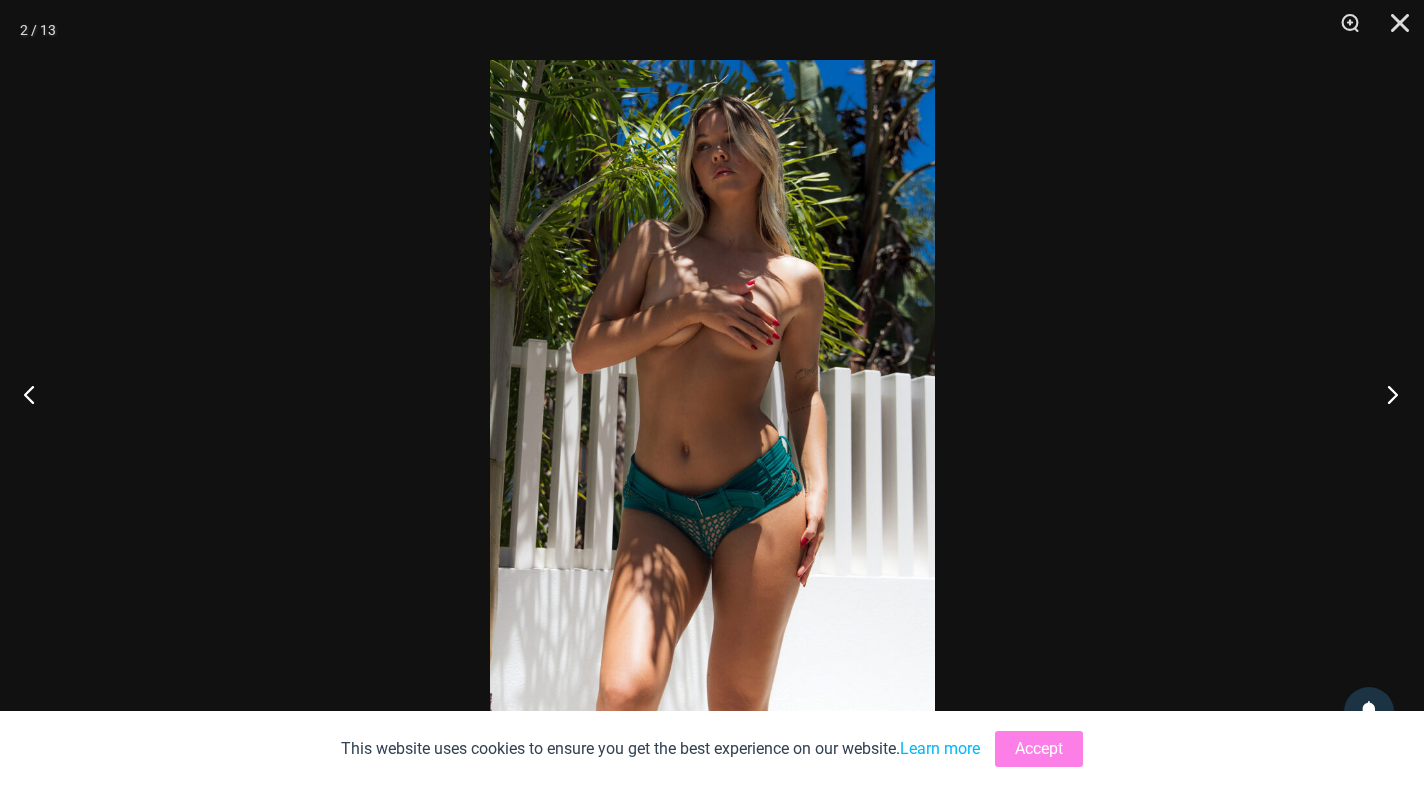 click at bounding box center [1386, 394] 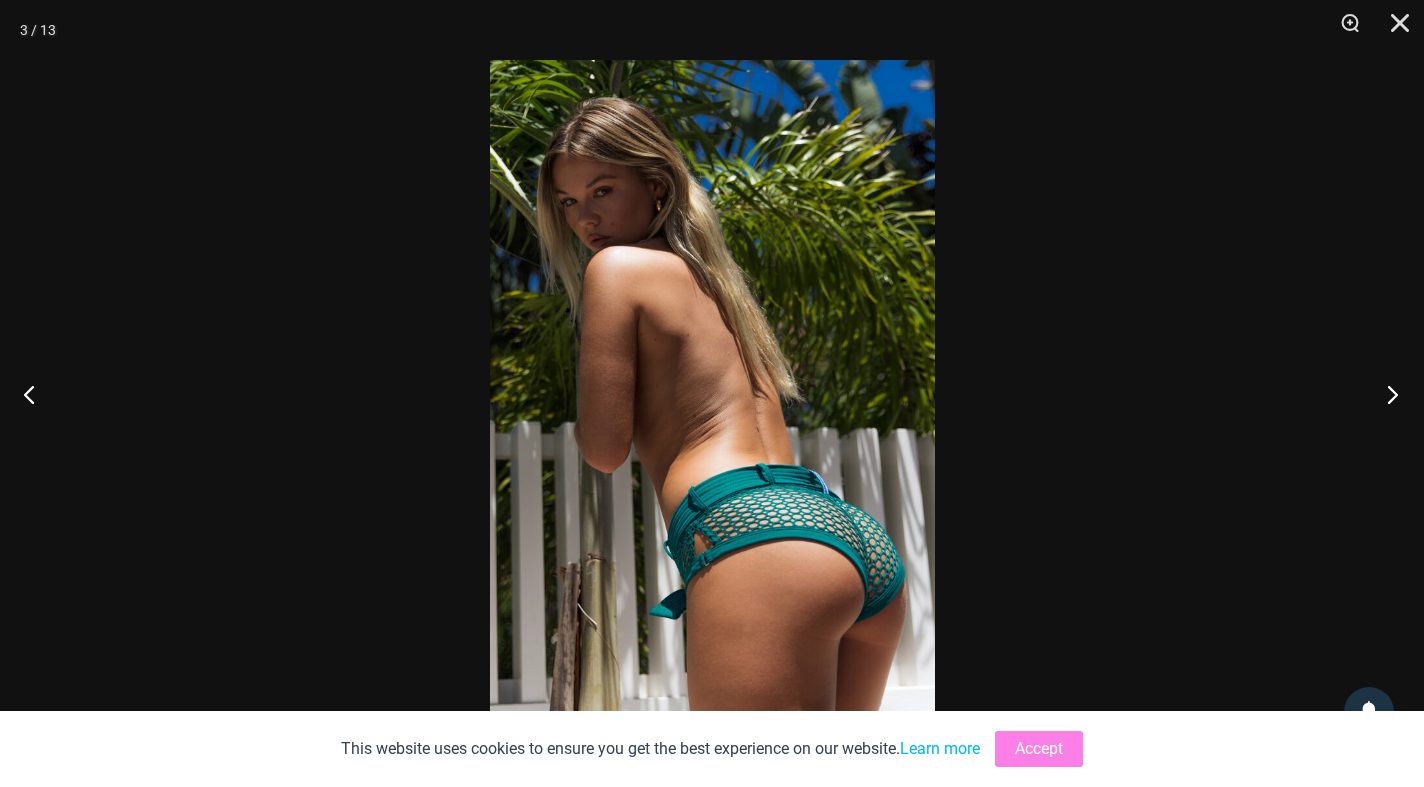 click at bounding box center [1386, 394] 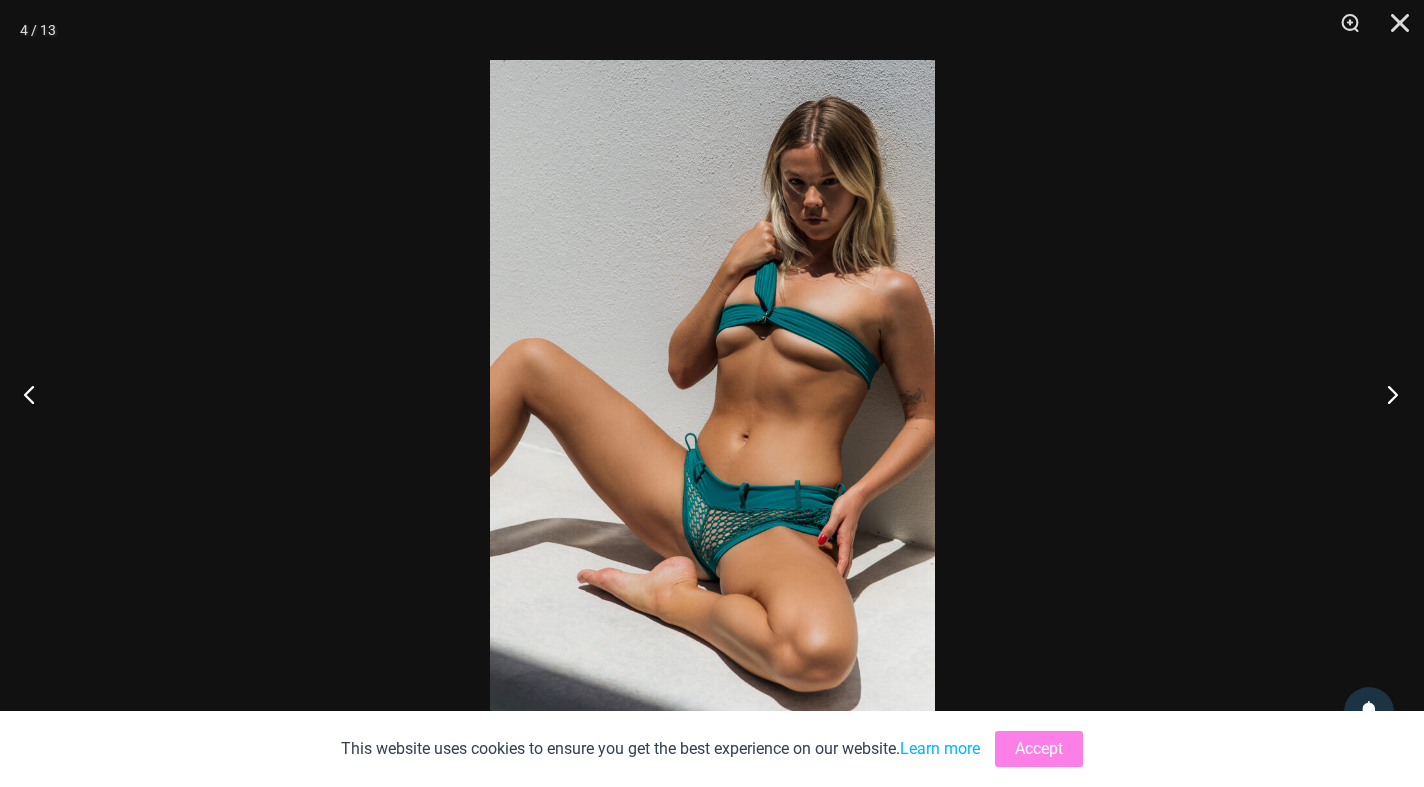 click at bounding box center (1386, 394) 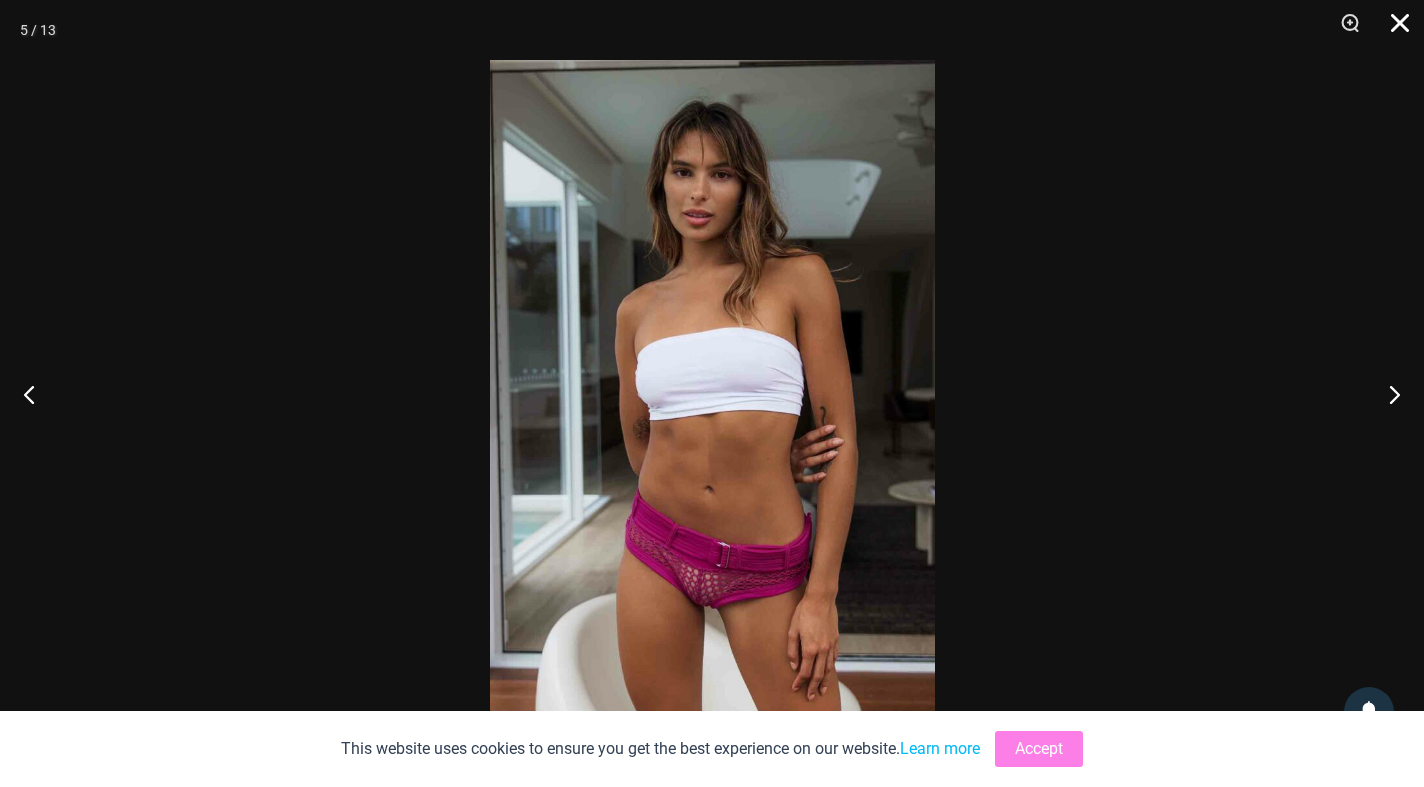 click at bounding box center (1393, 30) 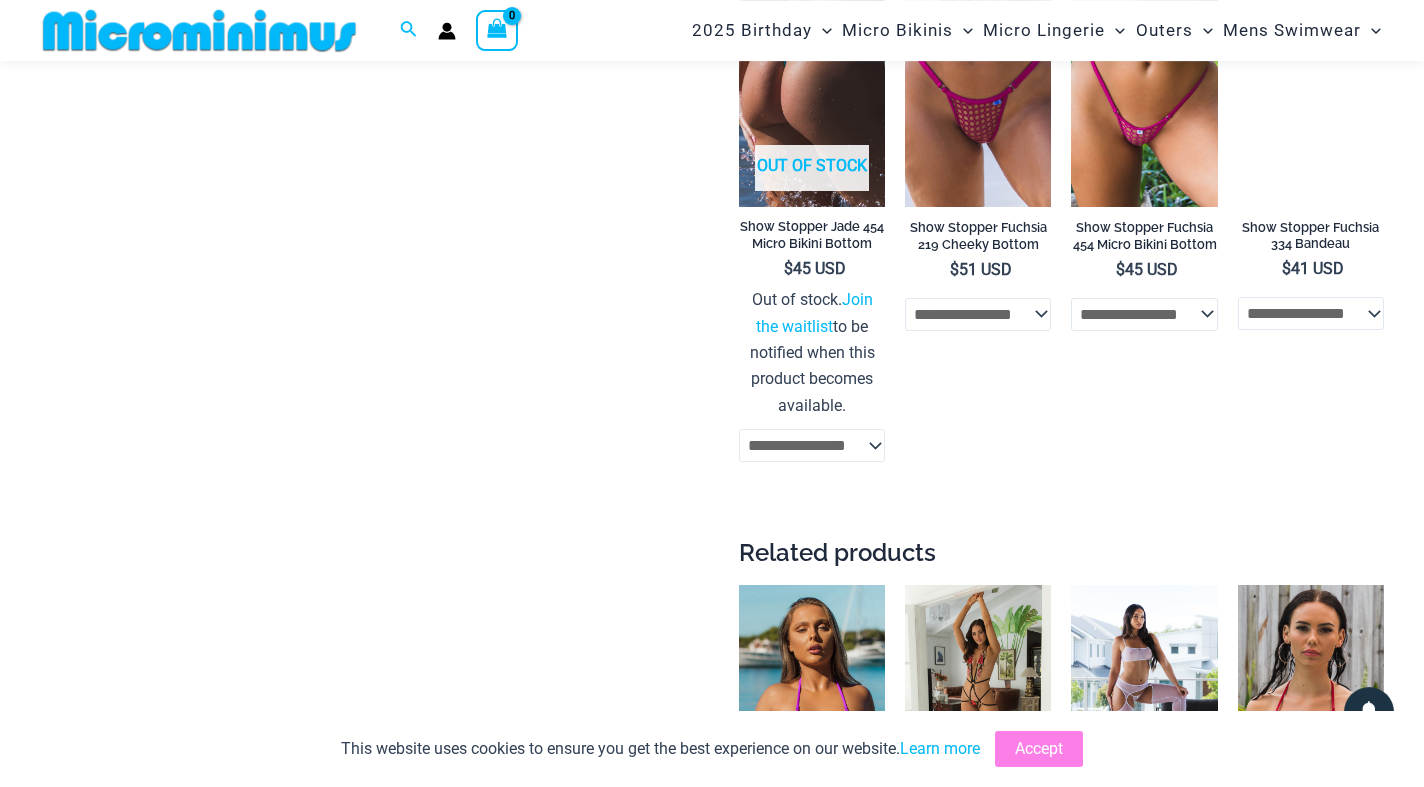 scroll, scrollTop: 4166, scrollLeft: 0, axis: vertical 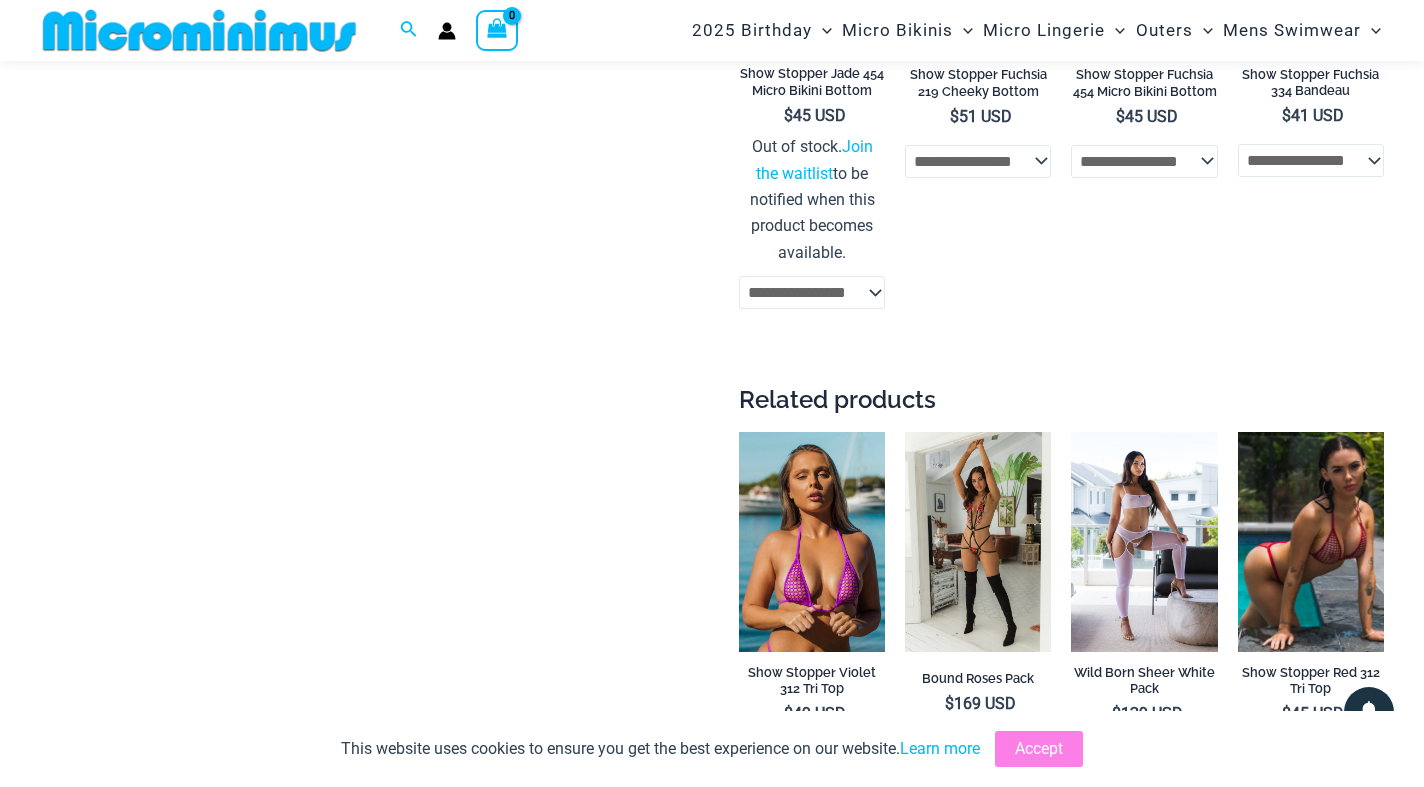 click at bounding box center [1311, 541] 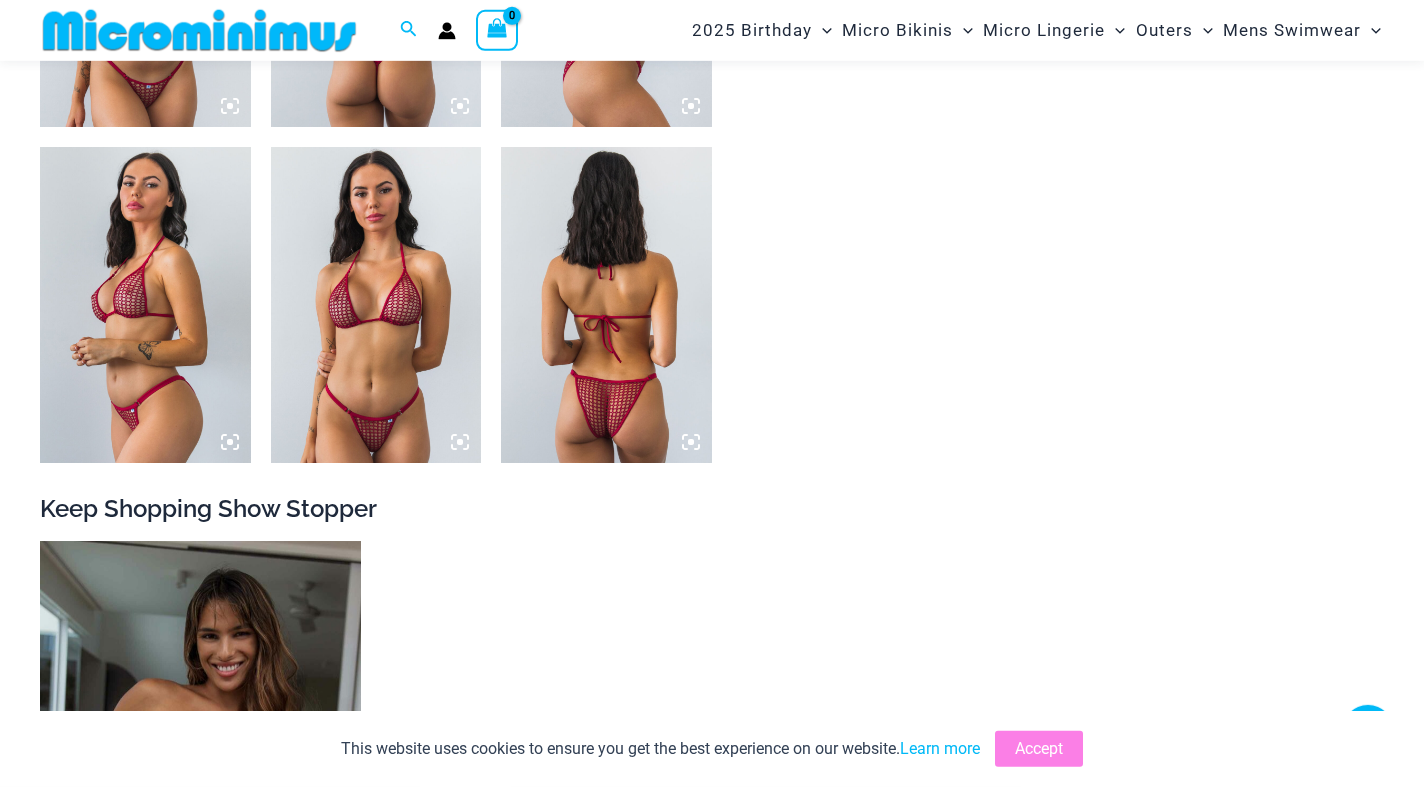 scroll, scrollTop: 1718, scrollLeft: 0, axis: vertical 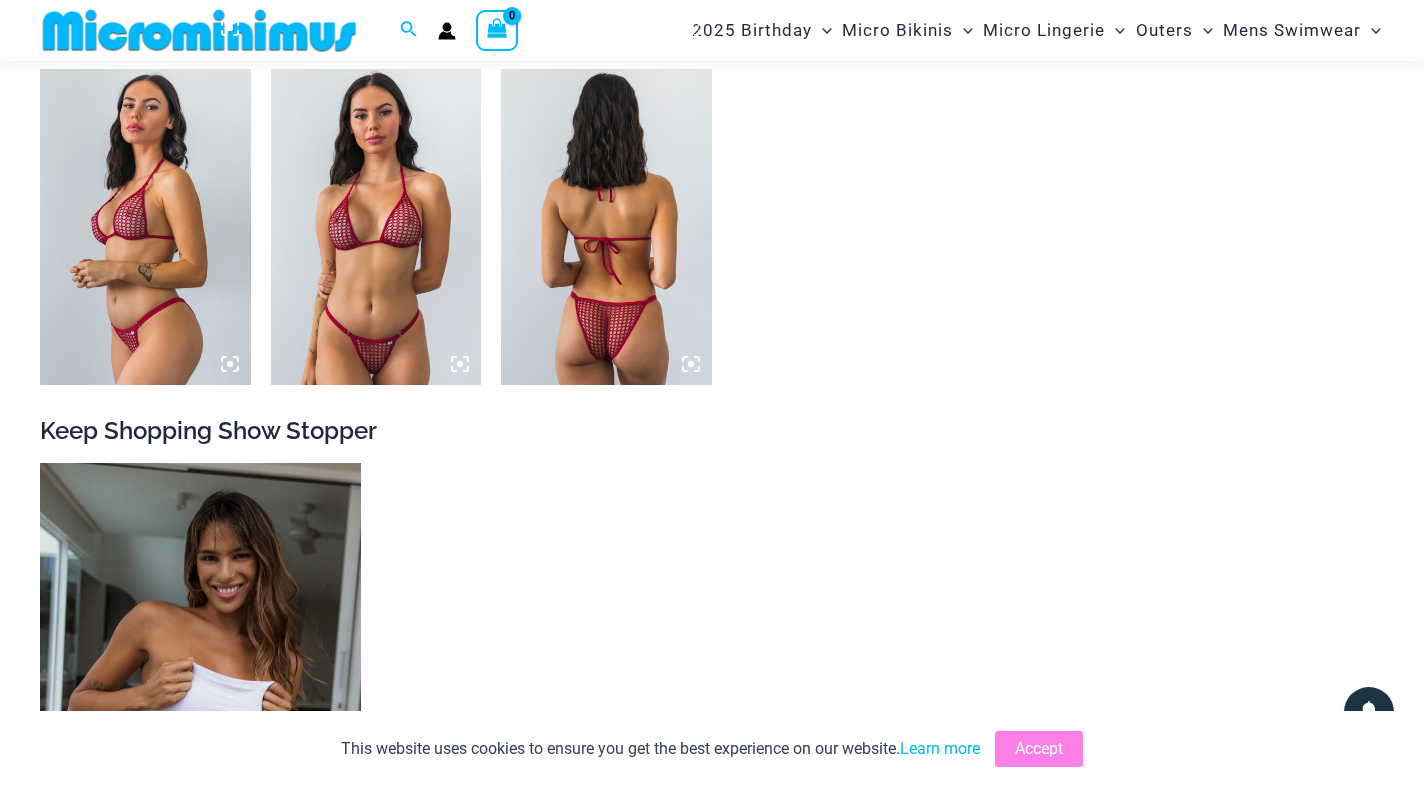 click at bounding box center [606, 227] 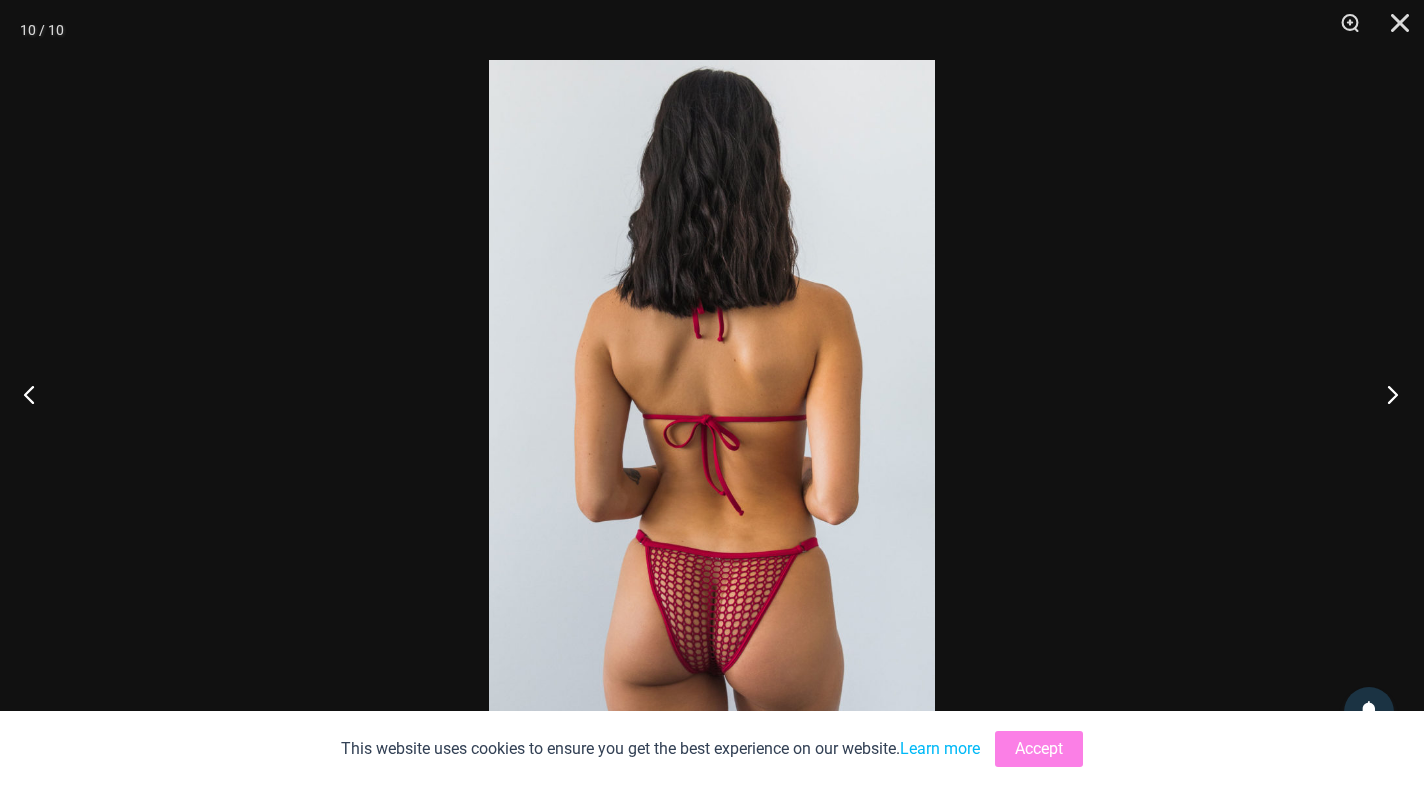 click at bounding box center (1386, 394) 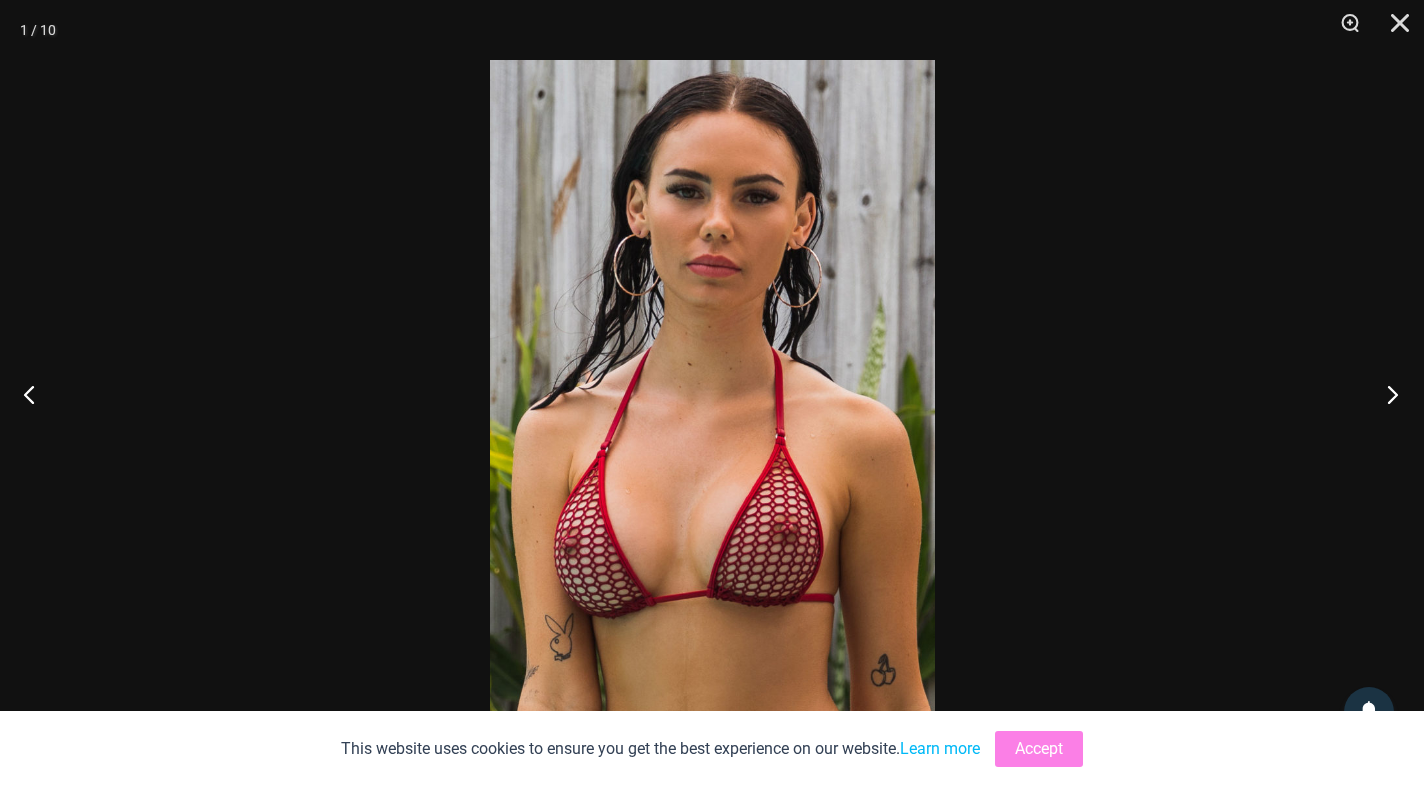 click at bounding box center (1386, 394) 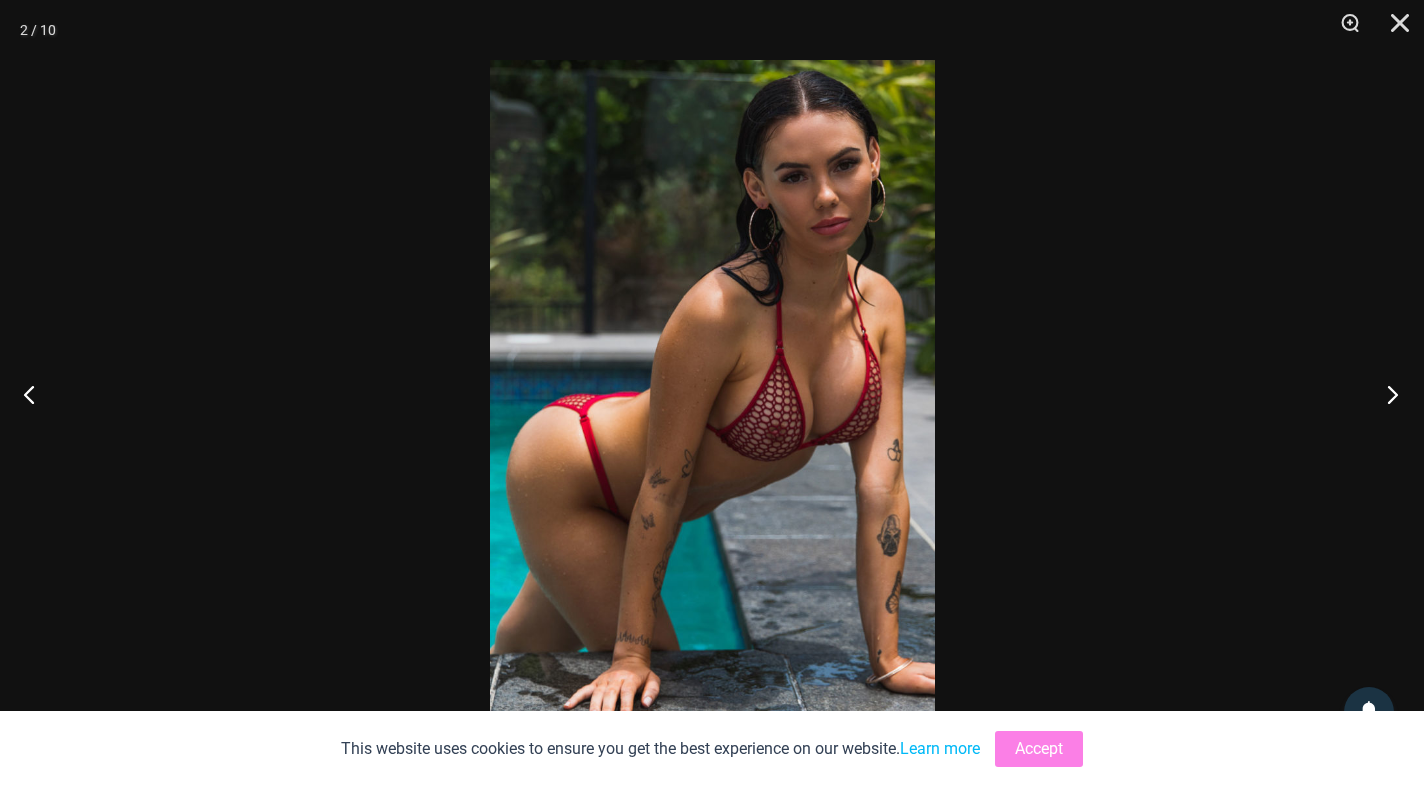 click at bounding box center [1386, 394] 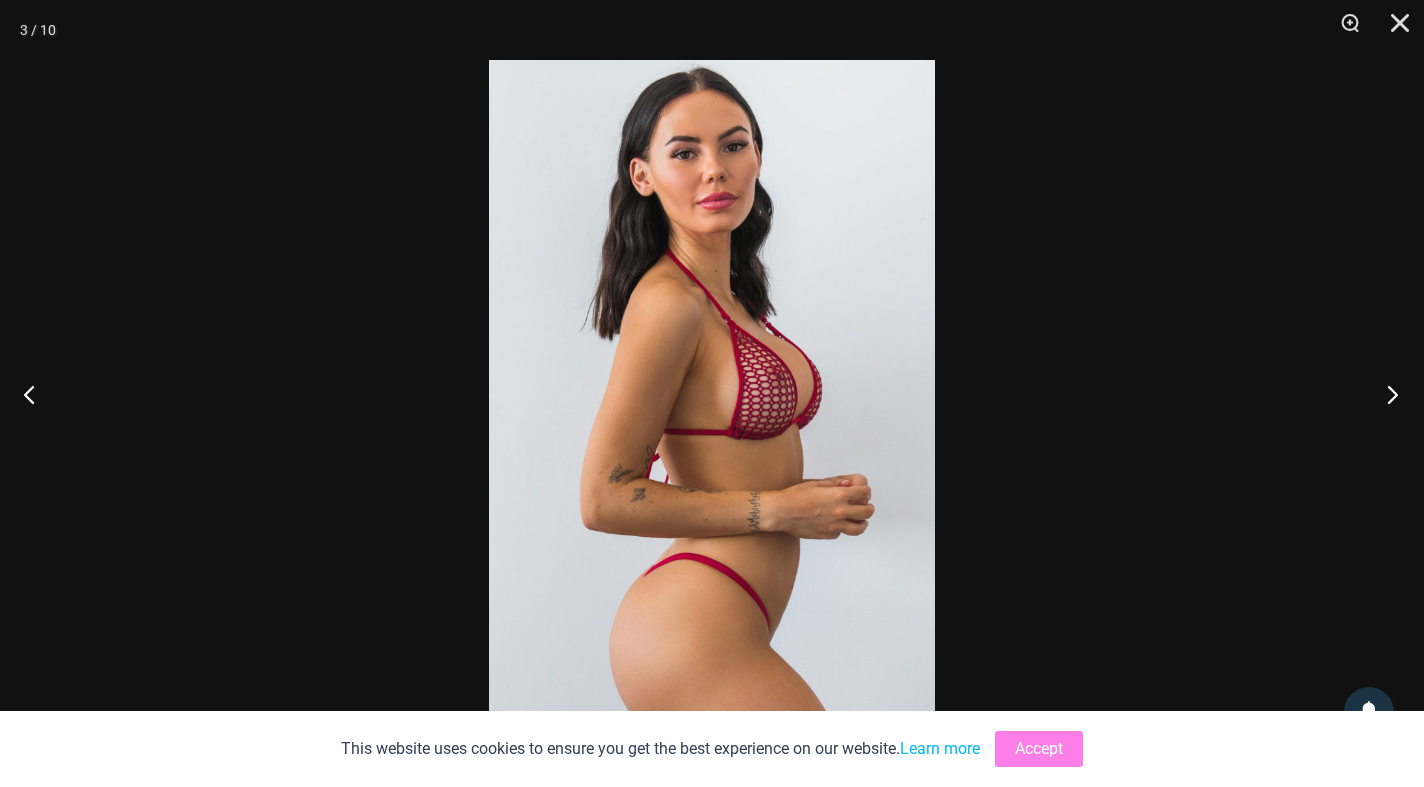 click at bounding box center [1386, 394] 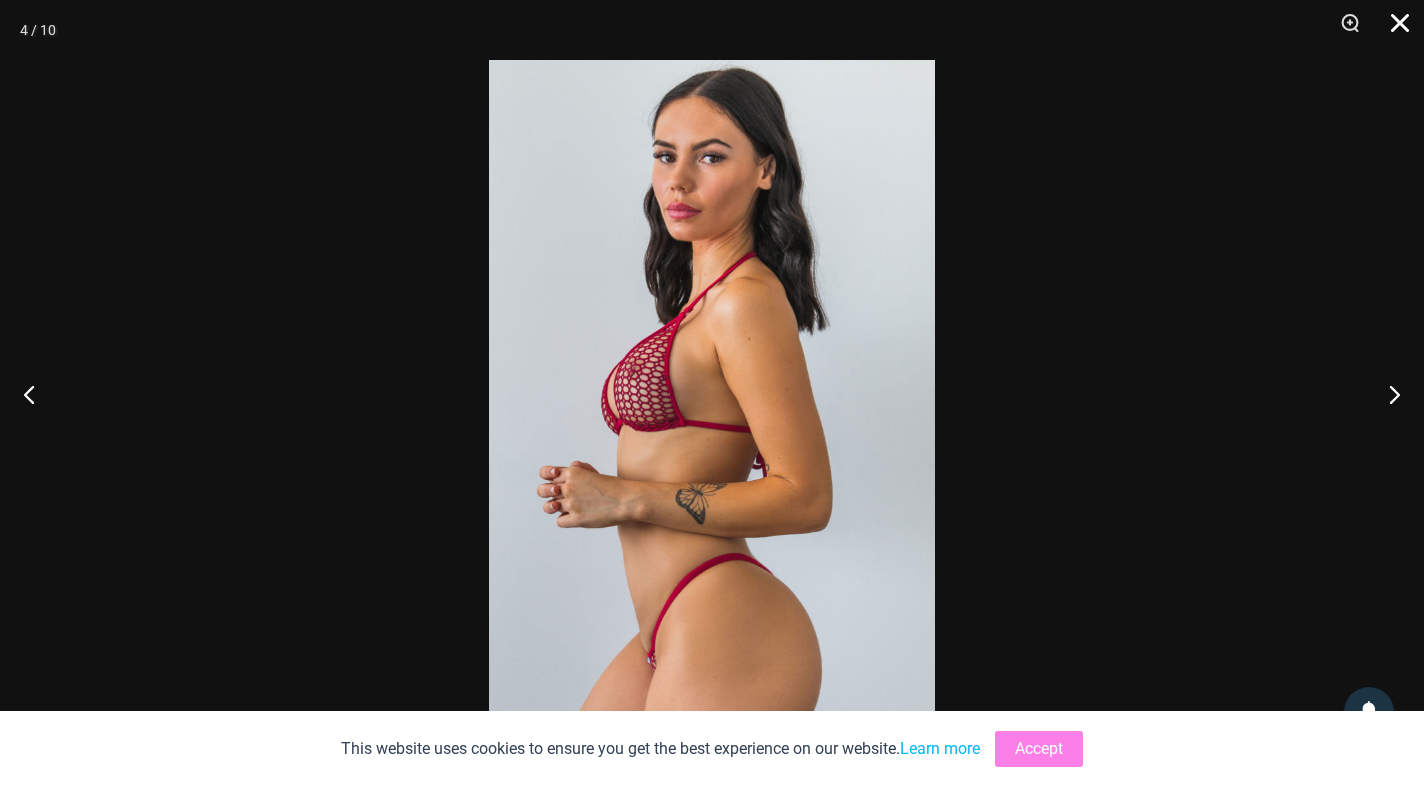 click at bounding box center [1393, 30] 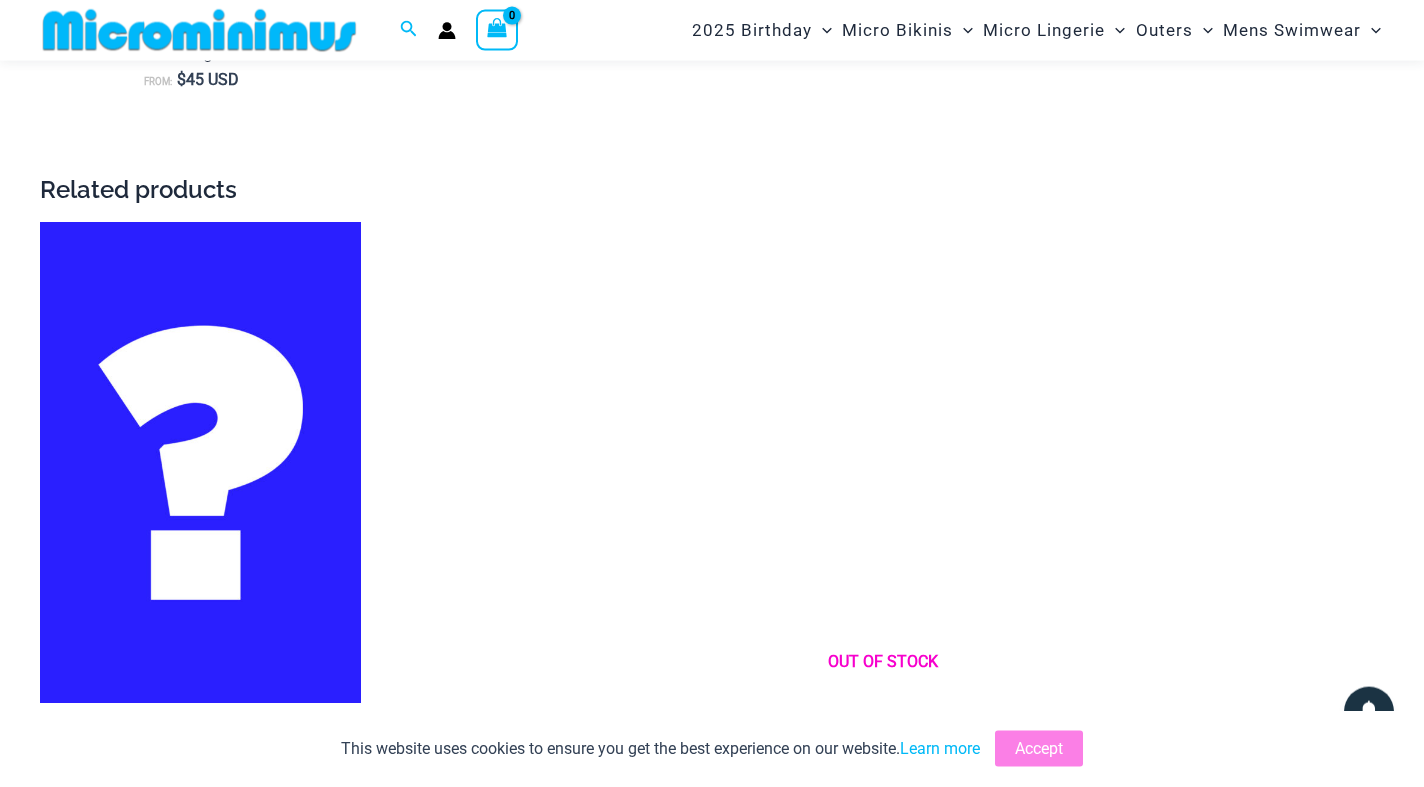 scroll, scrollTop: 2738, scrollLeft: 0, axis: vertical 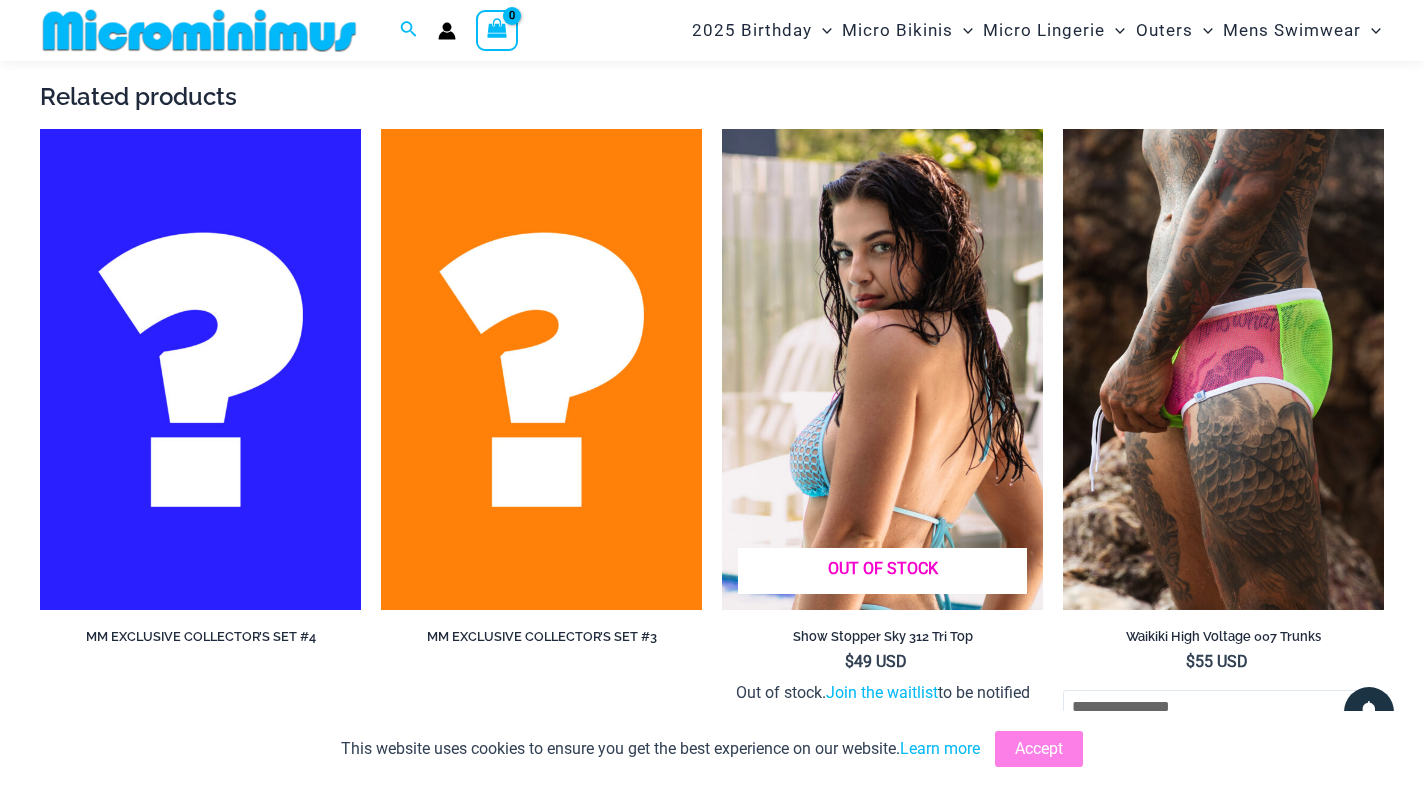 click at bounding box center (882, 370) 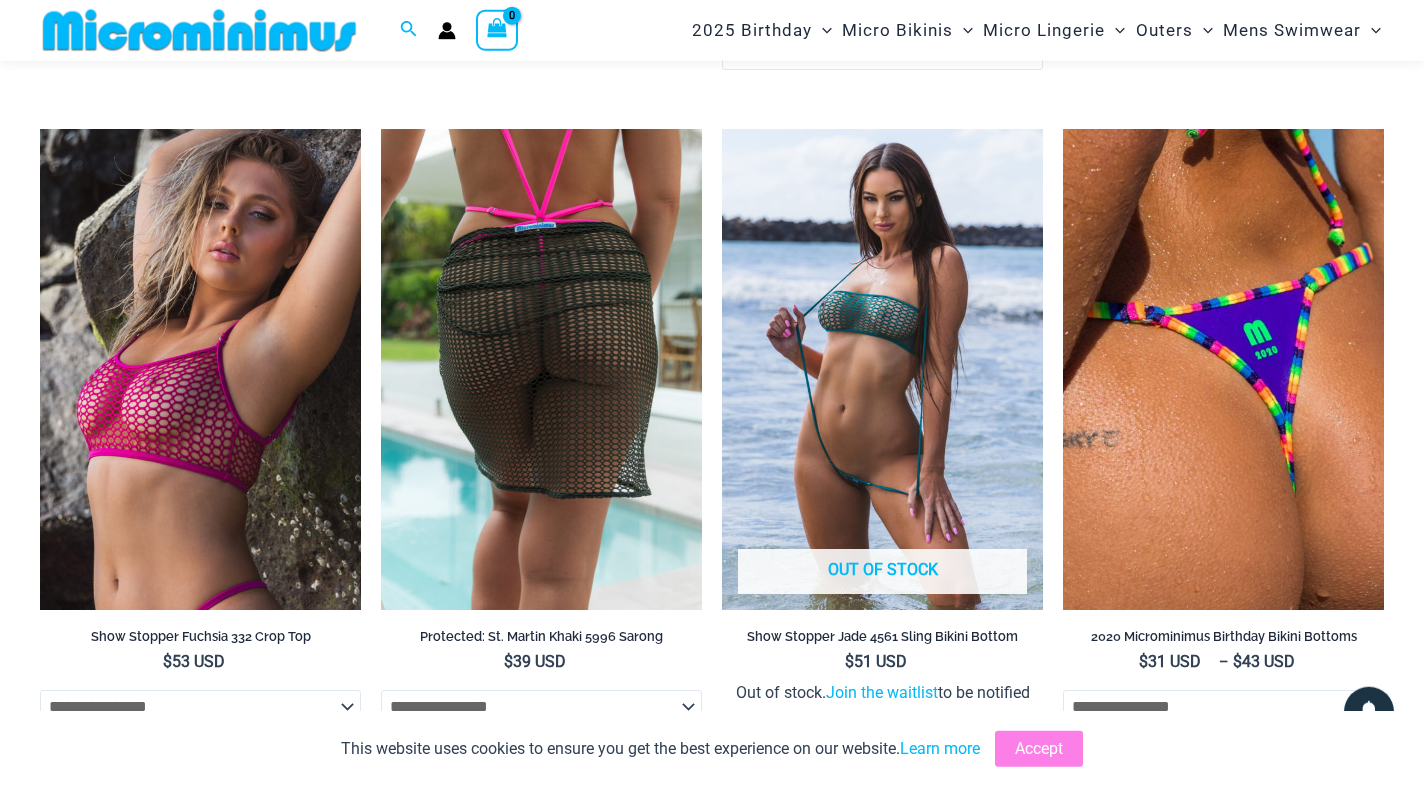 scroll, scrollTop: 3452, scrollLeft: 0, axis: vertical 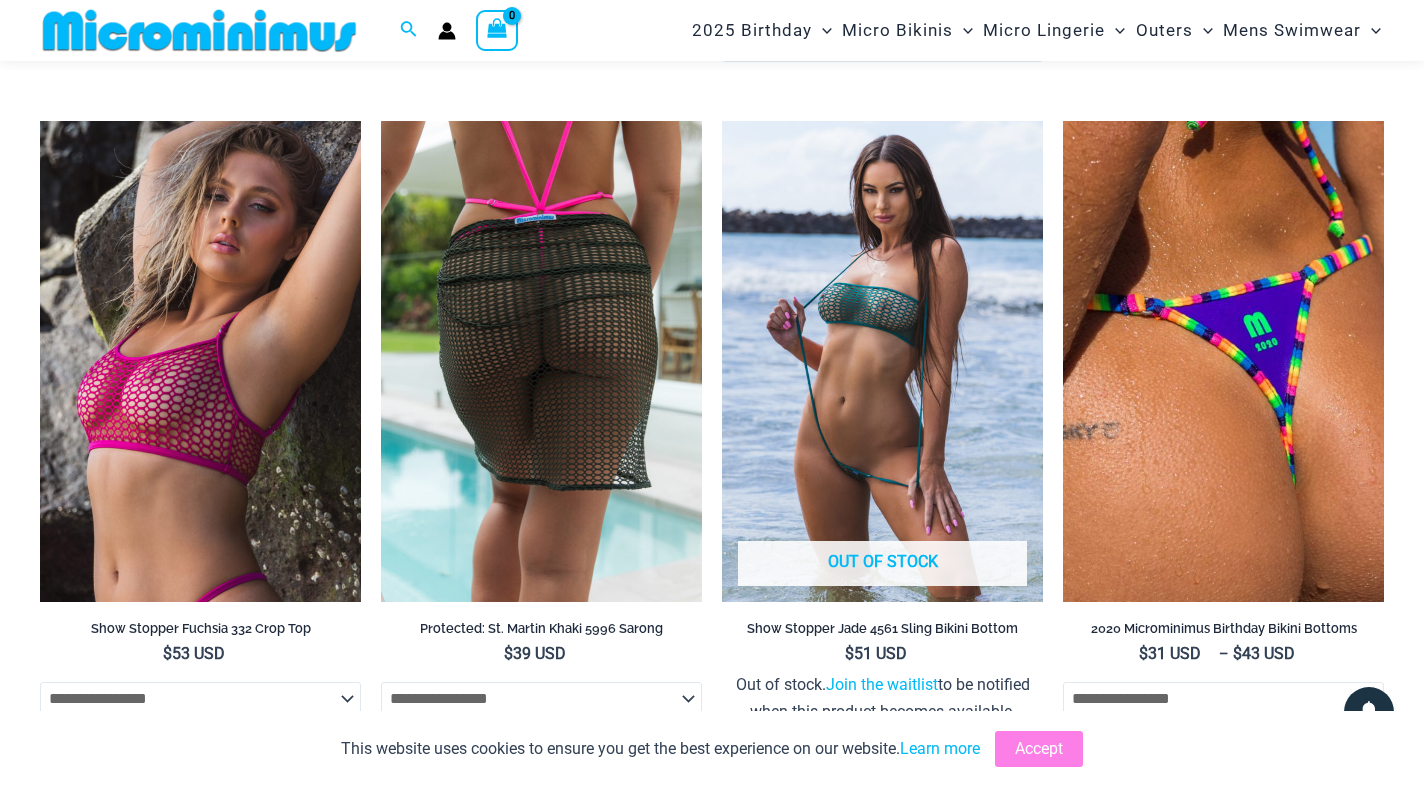 click at bounding box center [541, 362] 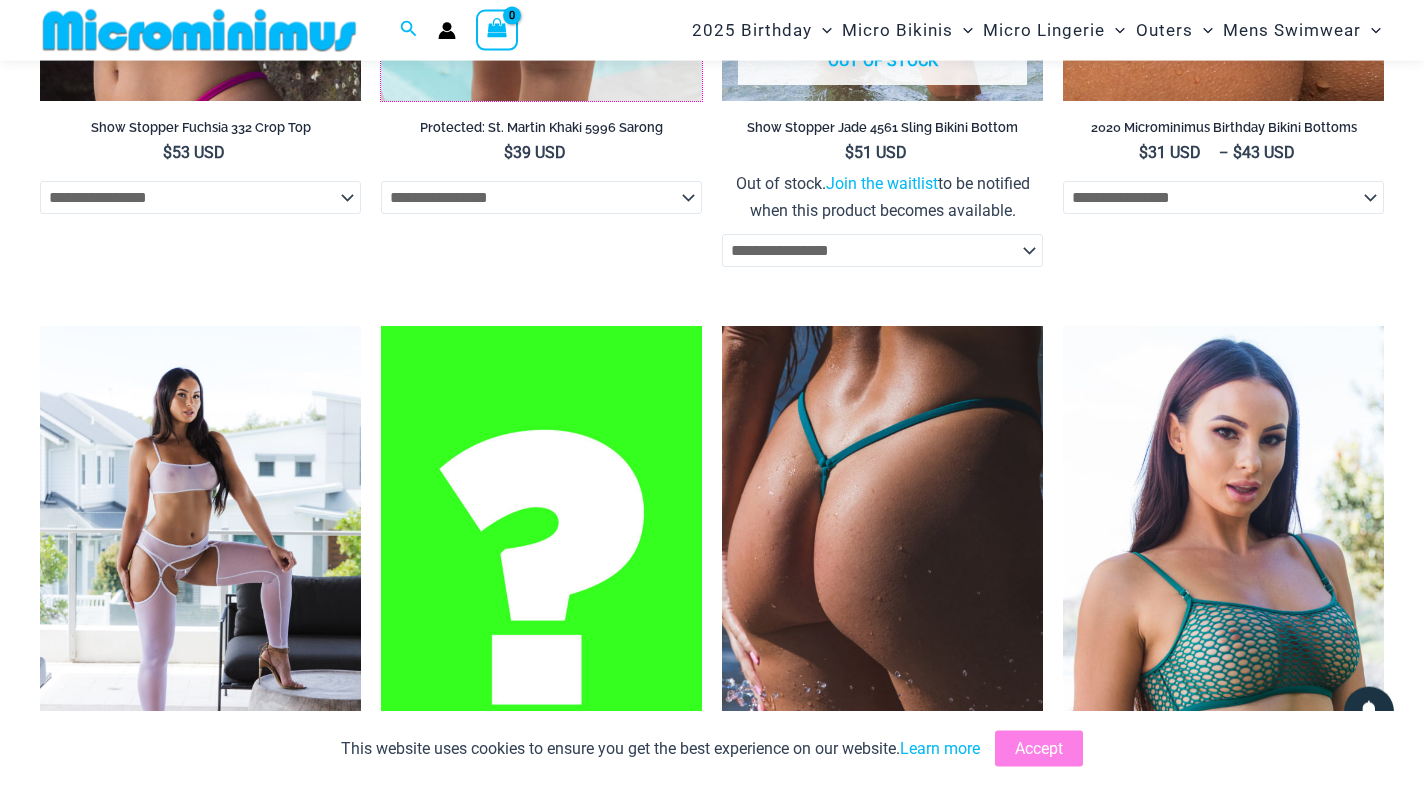 scroll, scrollTop: 3656, scrollLeft: 0, axis: vertical 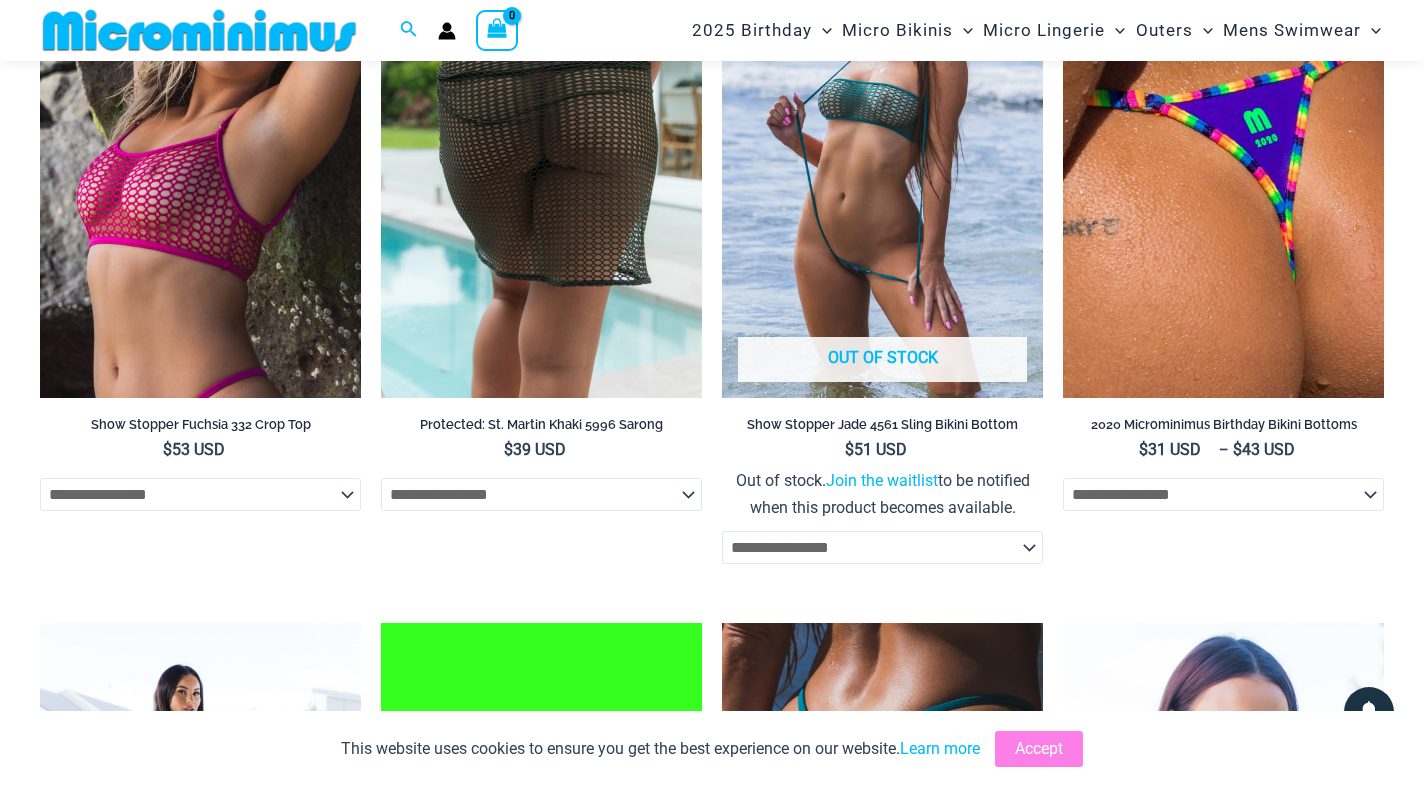 click at bounding box center [541, 158] 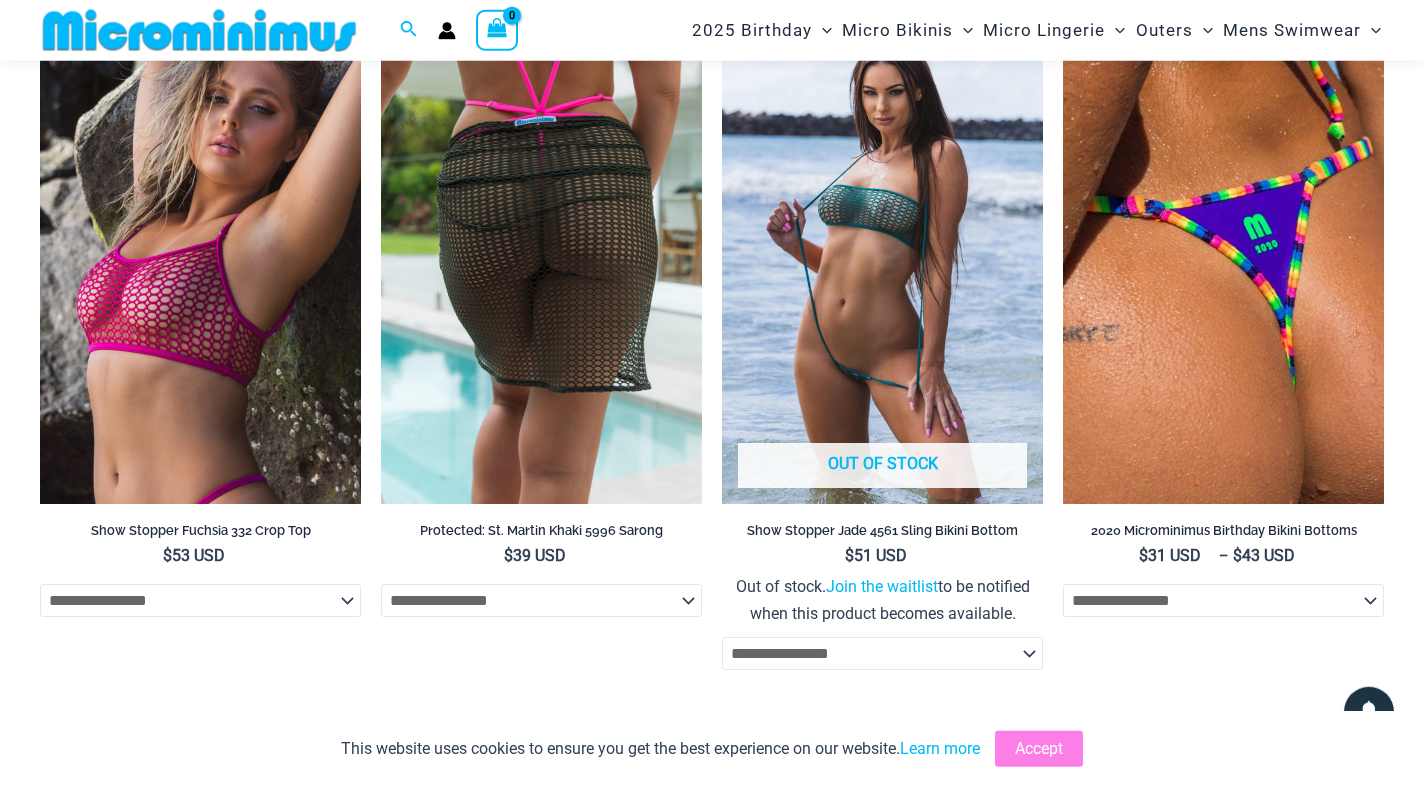scroll, scrollTop: 3350, scrollLeft: 0, axis: vertical 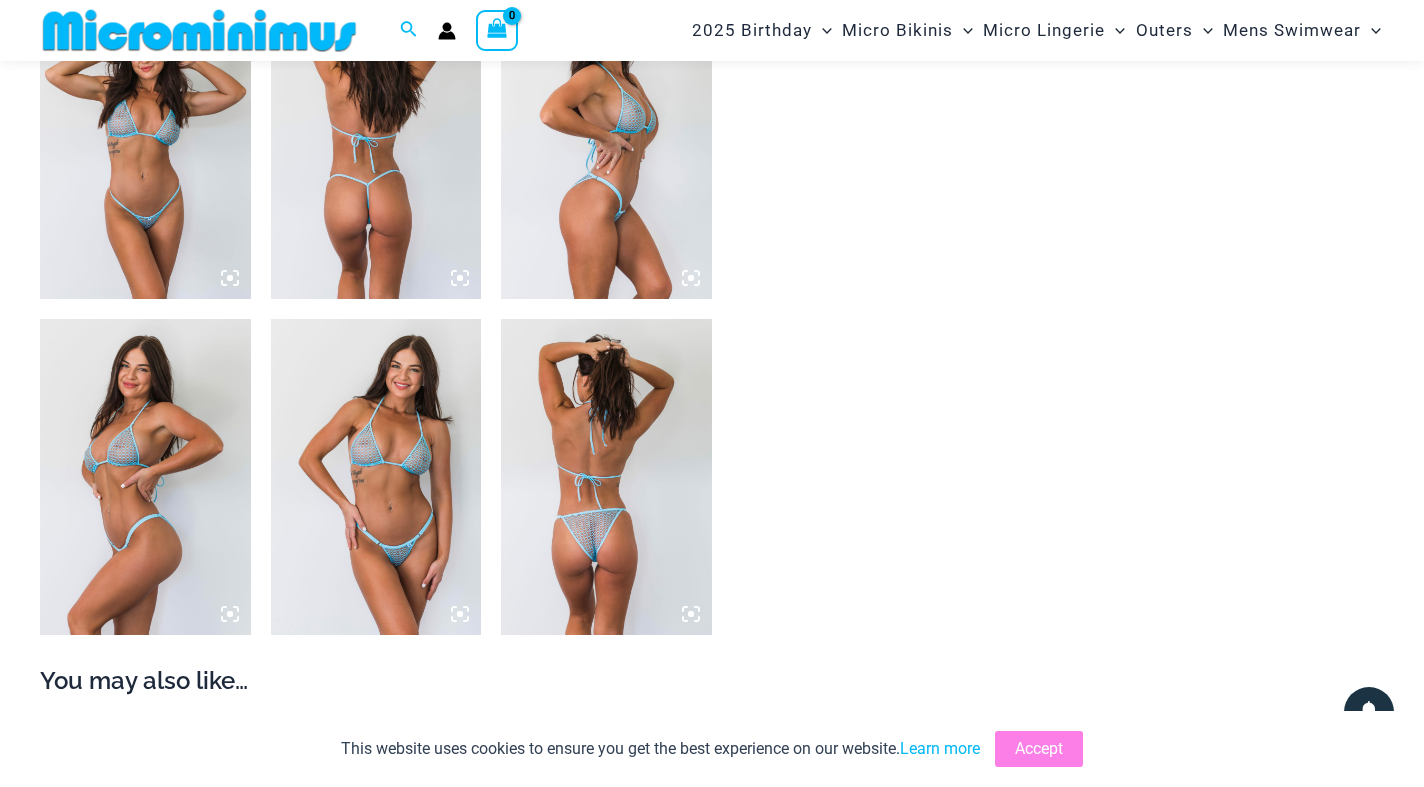 click at bounding box center (606, 477) 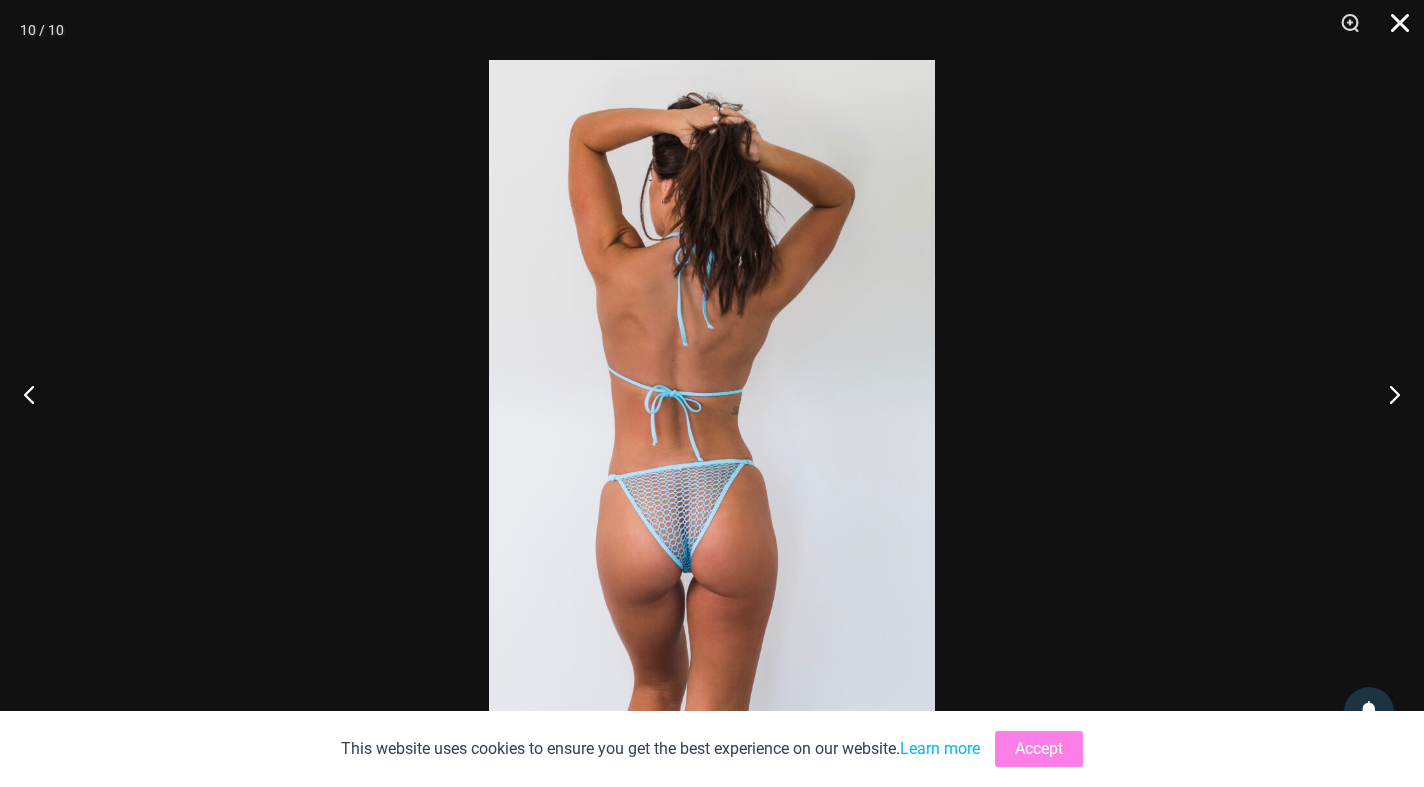 click at bounding box center (1393, 30) 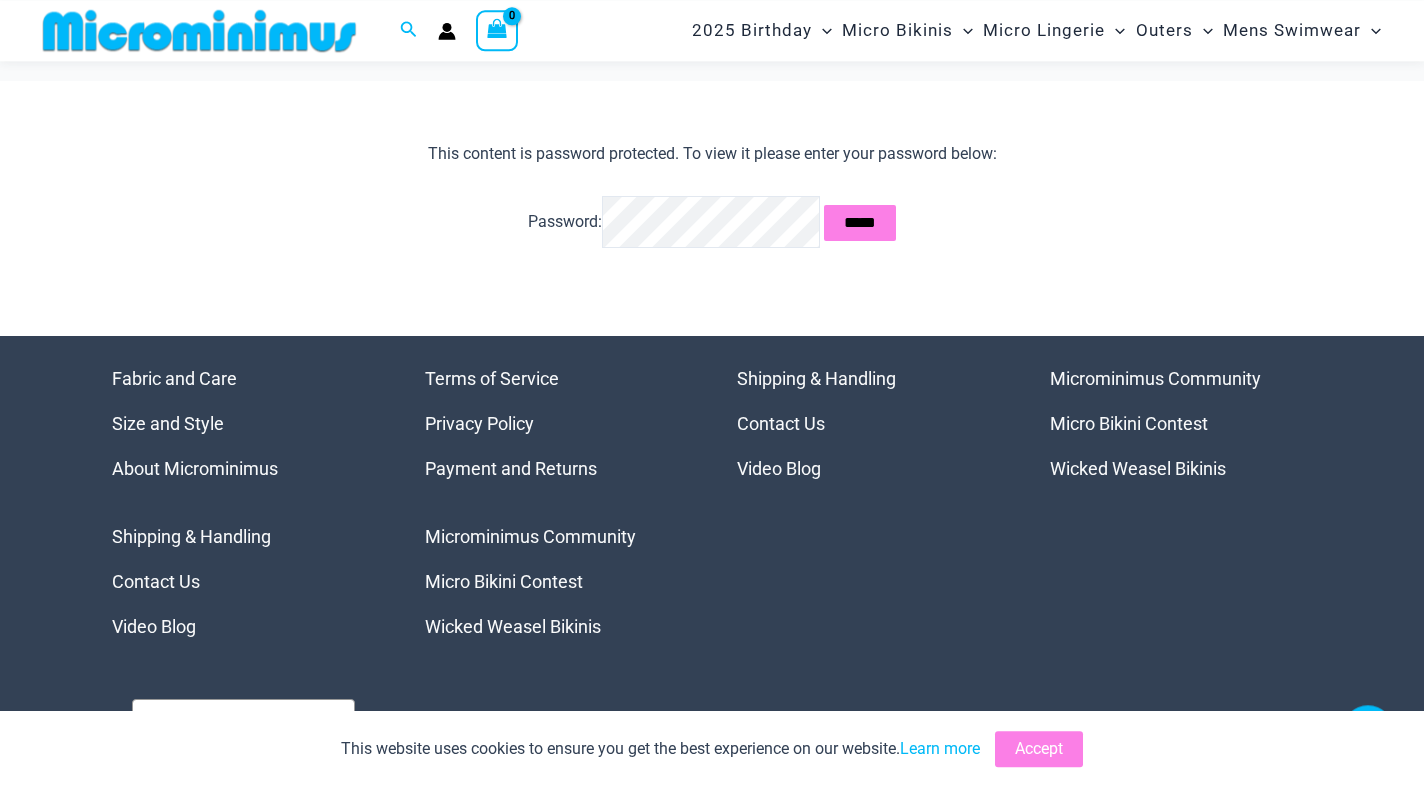 scroll, scrollTop: 0, scrollLeft: 0, axis: both 